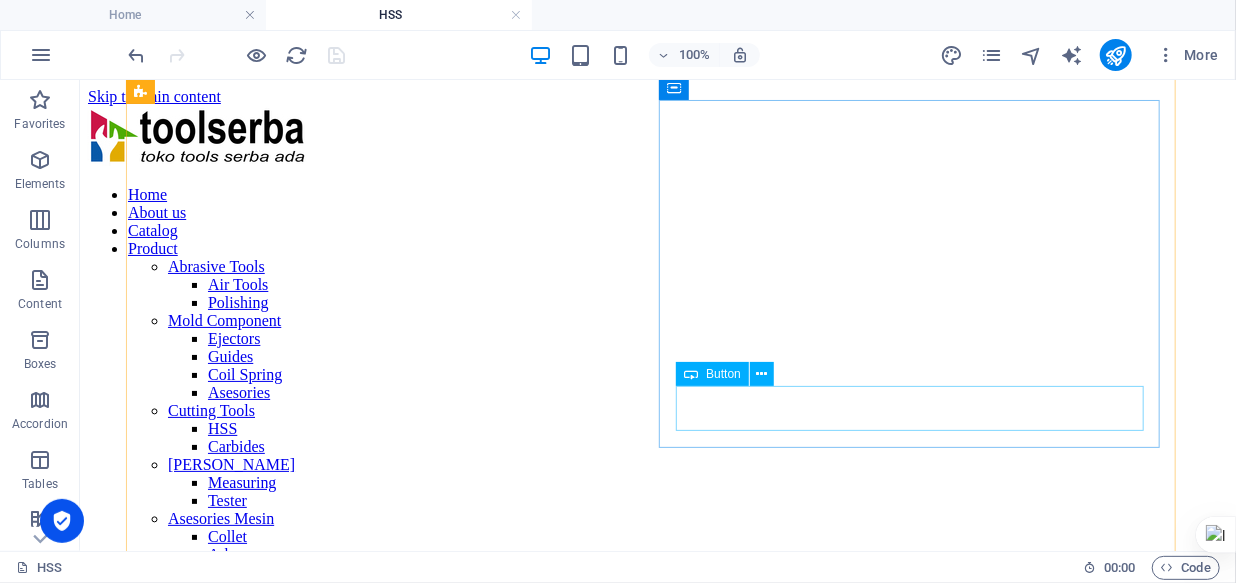 scroll, scrollTop: 0, scrollLeft: 0, axis: both 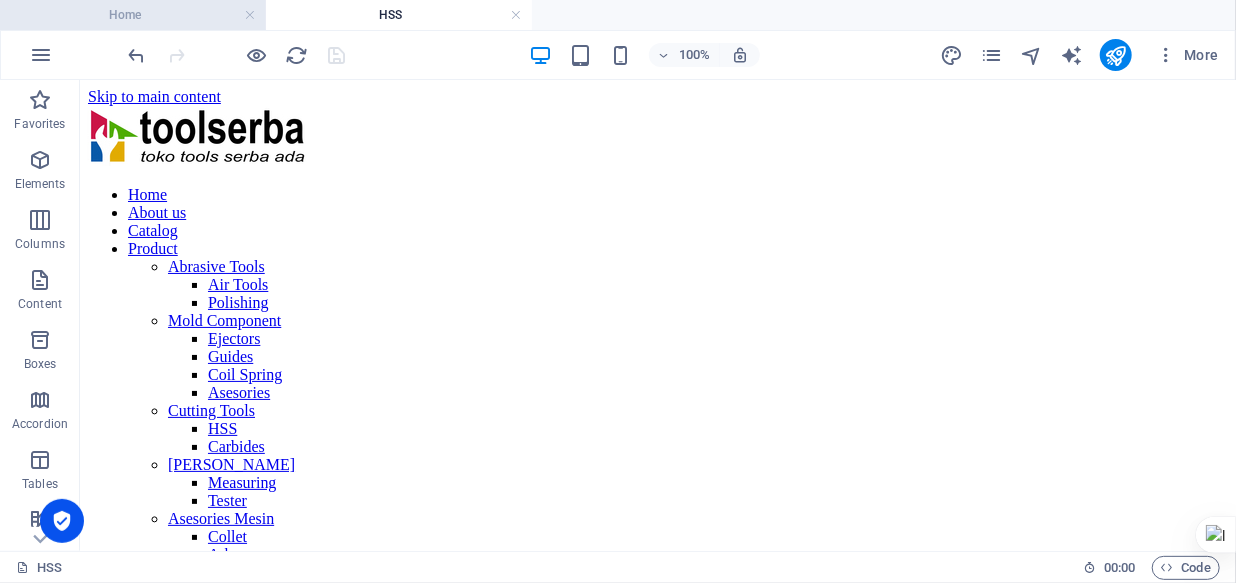 click on "Home" at bounding box center [133, 15] 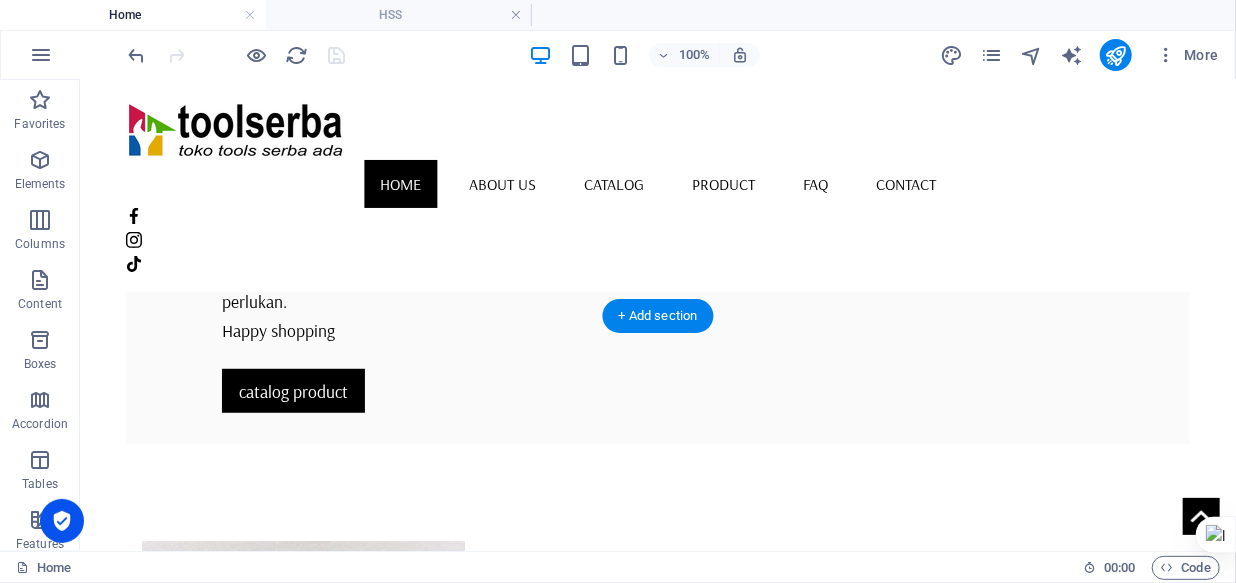 scroll, scrollTop: 0, scrollLeft: 0, axis: both 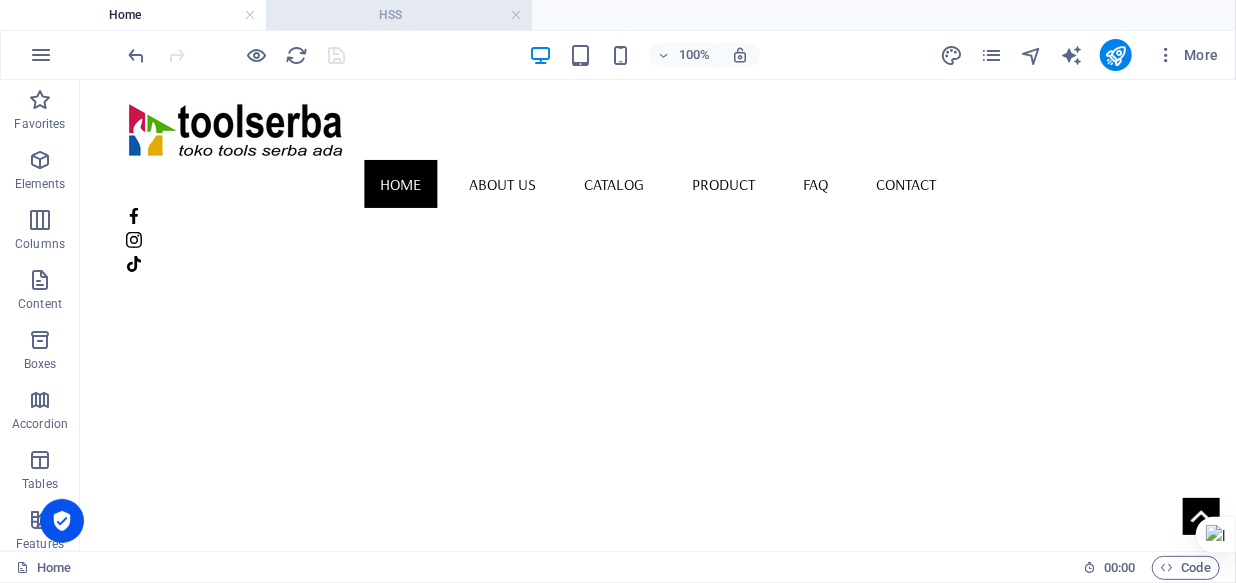 click on "HSS" at bounding box center [399, 15] 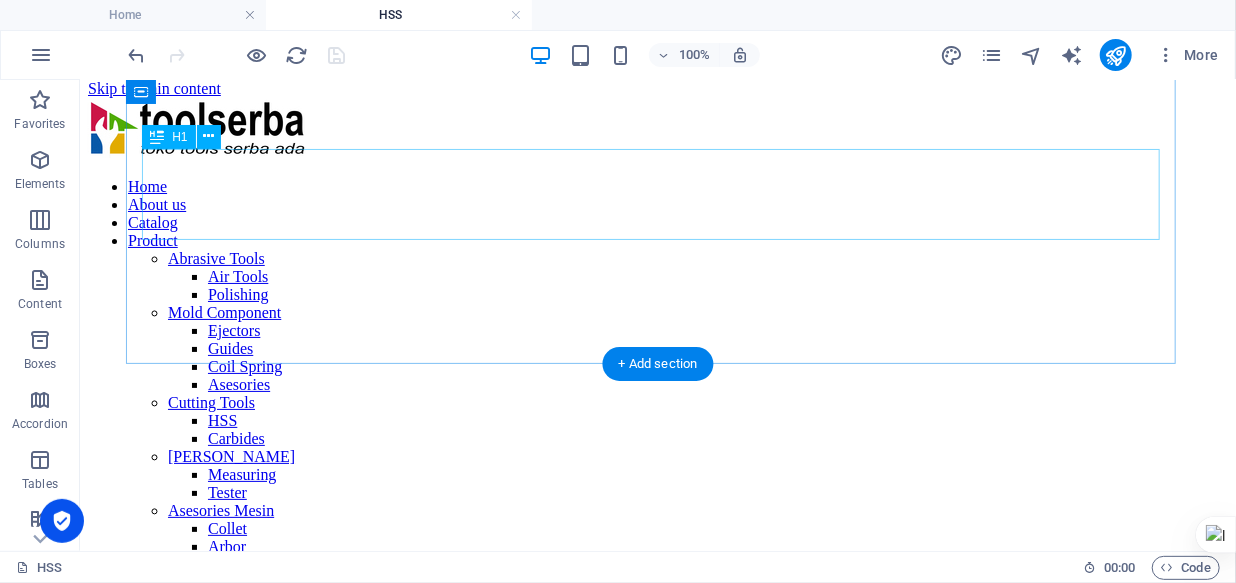scroll, scrollTop: 0, scrollLeft: 0, axis: both 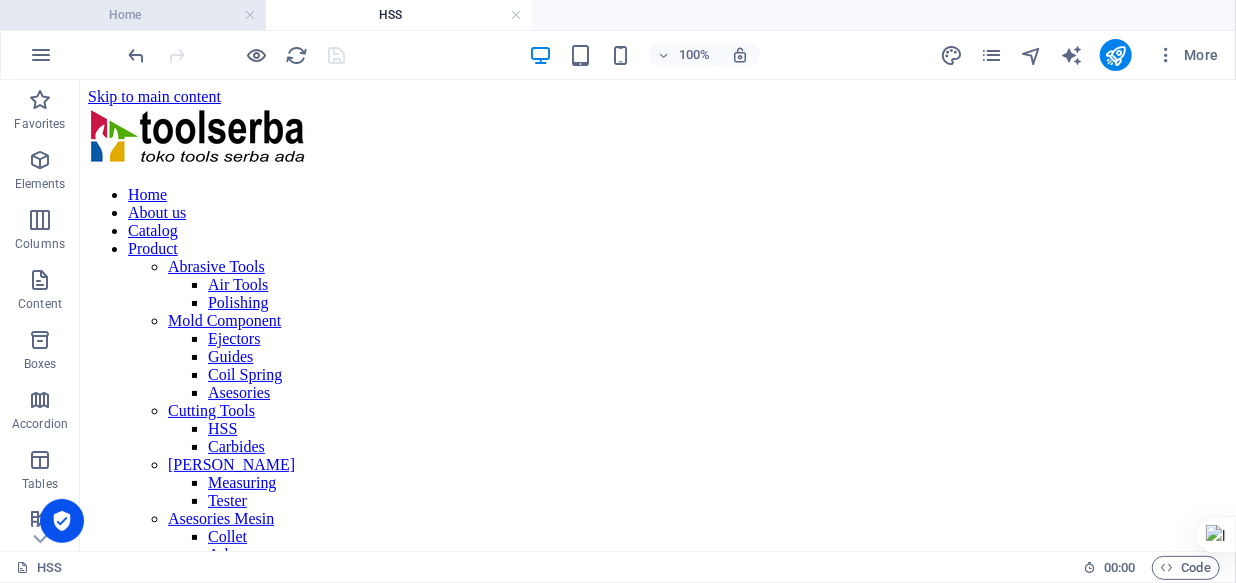 click on "Home" at bounding box center [133, 15] 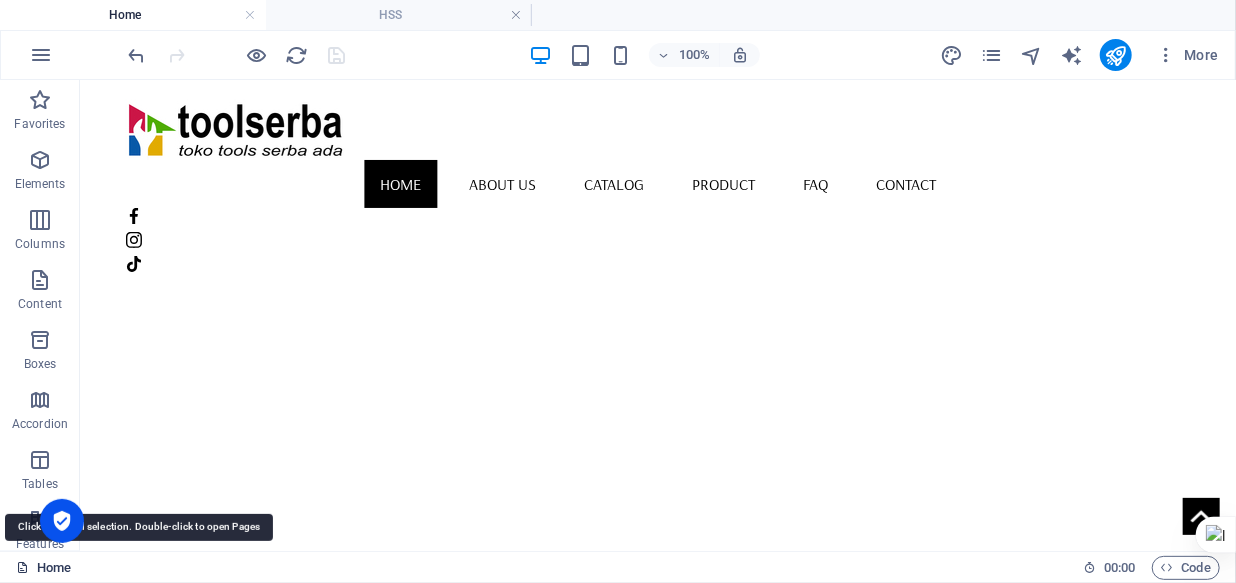 click on "Home" at bounding box center (43, 568) 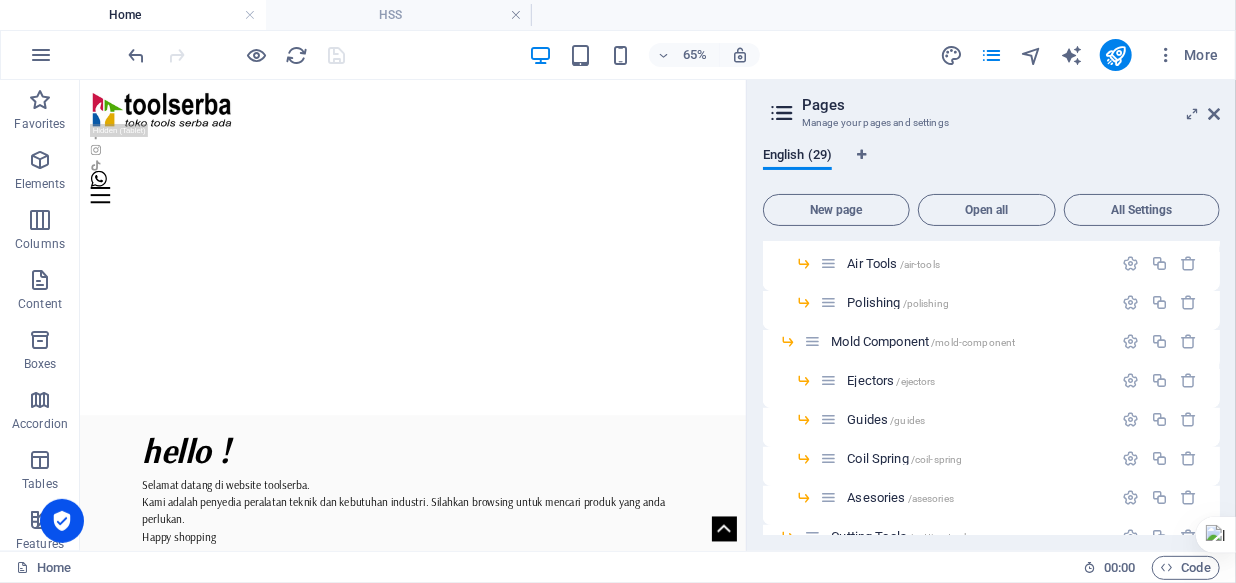 scroll, scrollTop: 272, scrollLeft: 0, axis: vertical 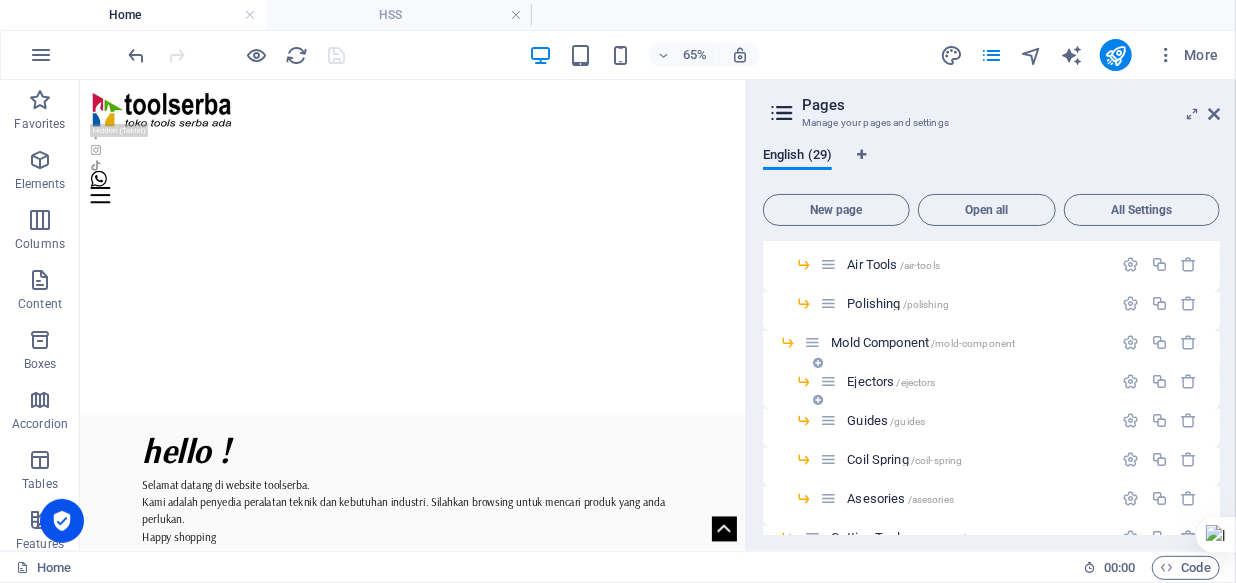 click on "Ejectors /ejectors" at bounding box center (891, 381) 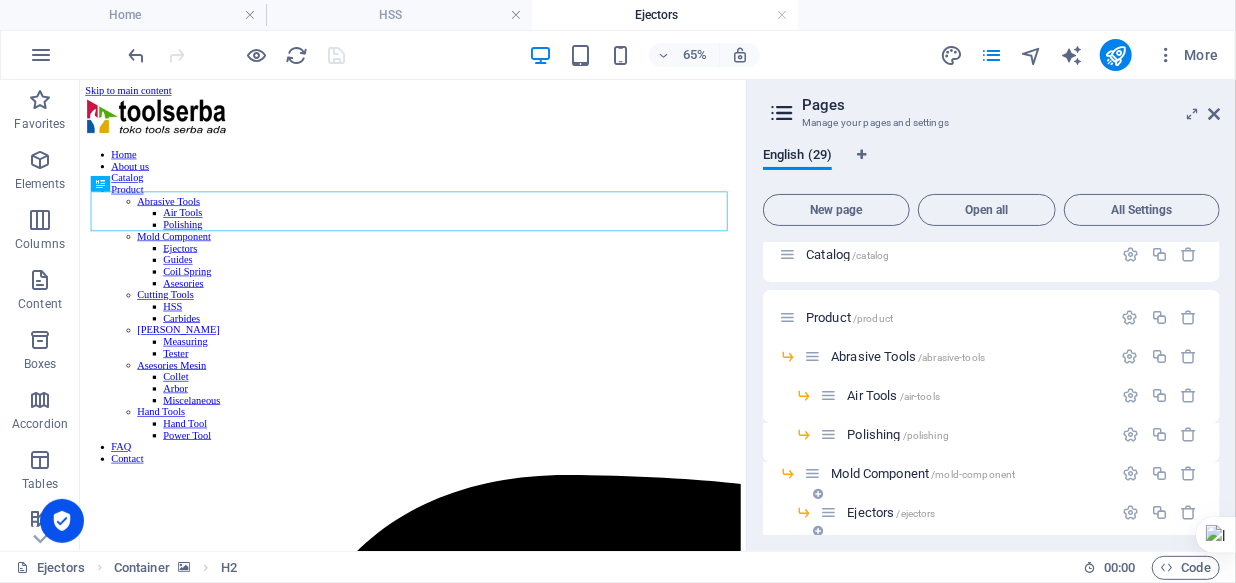 scroll, scrollTop: 0, scrollLeft: 0, axis: both 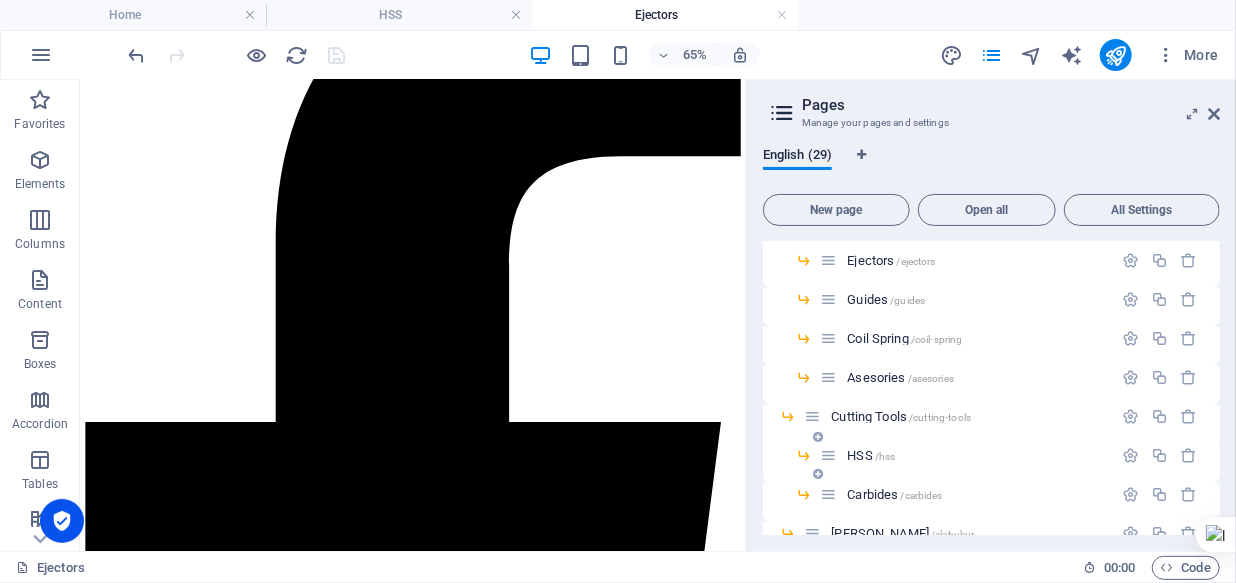 click on "HSS /hss" at bounding box center (871, 455) 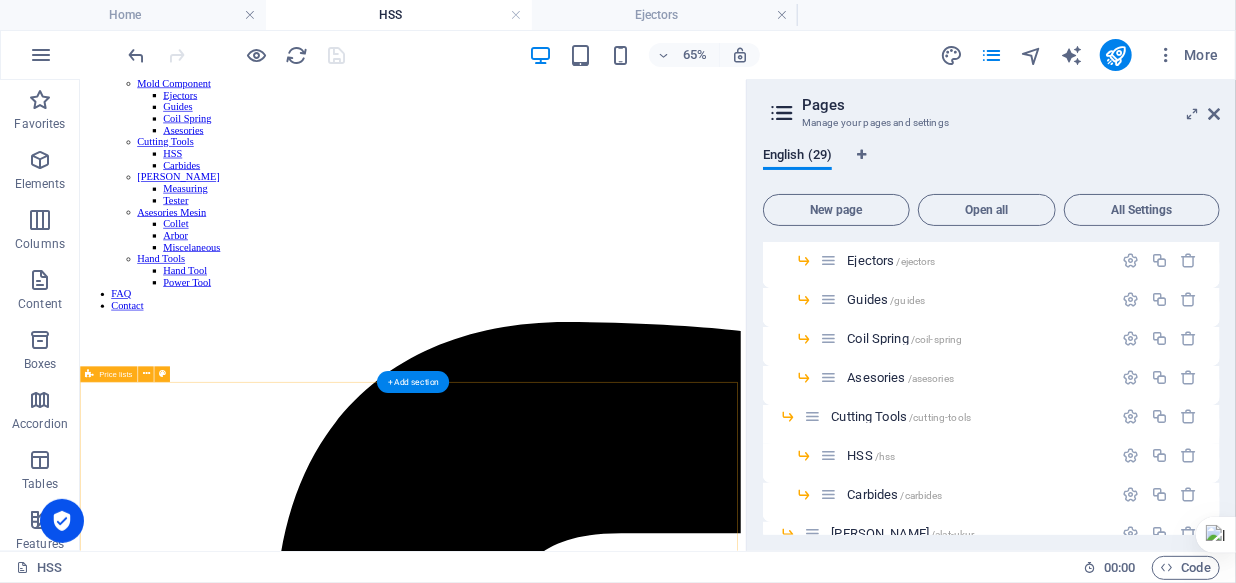 scroll, scrollTop: 272, scrollLeft: 0, axis: vertical 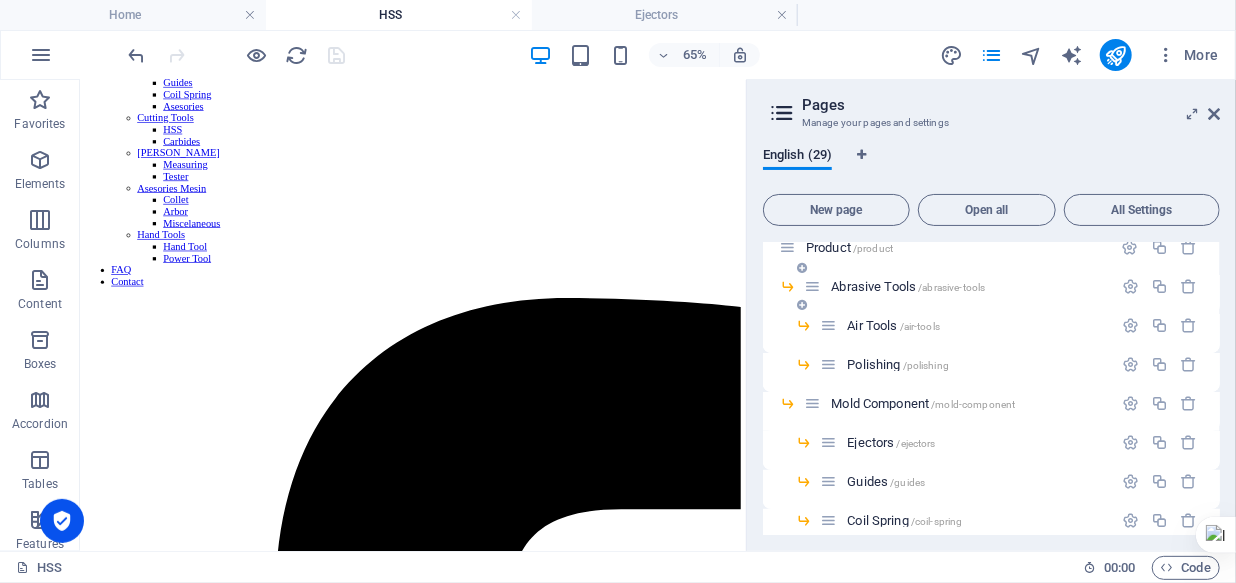 click on "Abrasive Tools /abrasive-tools" at bounding box center (908, 286) 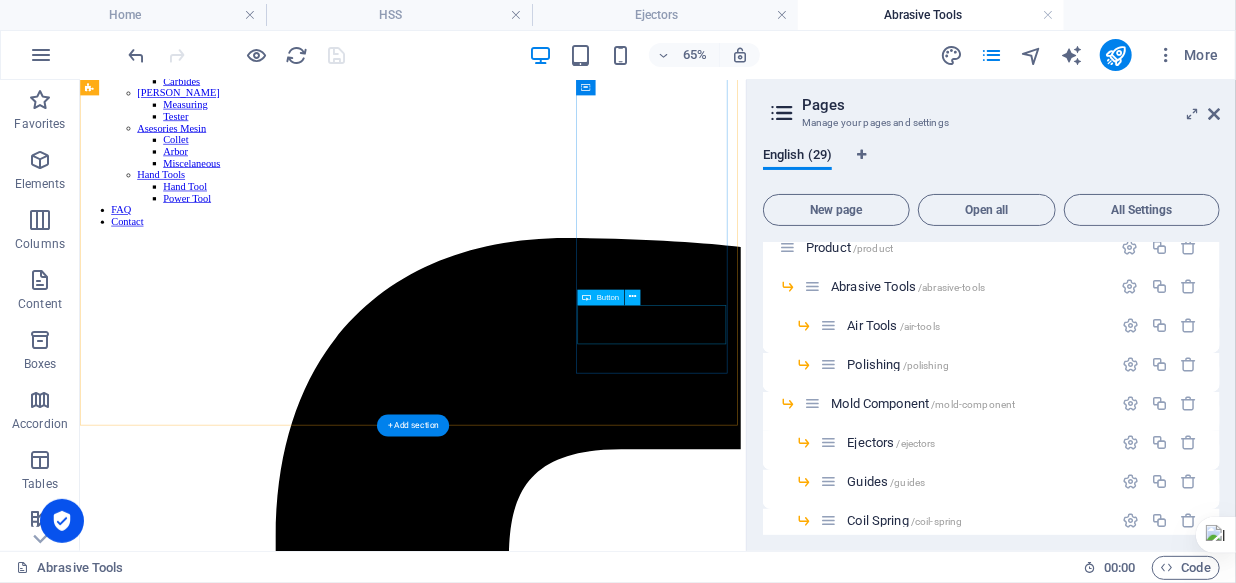 scroll, scrollTop: 363, scrollLeft: 0, axis: vertical 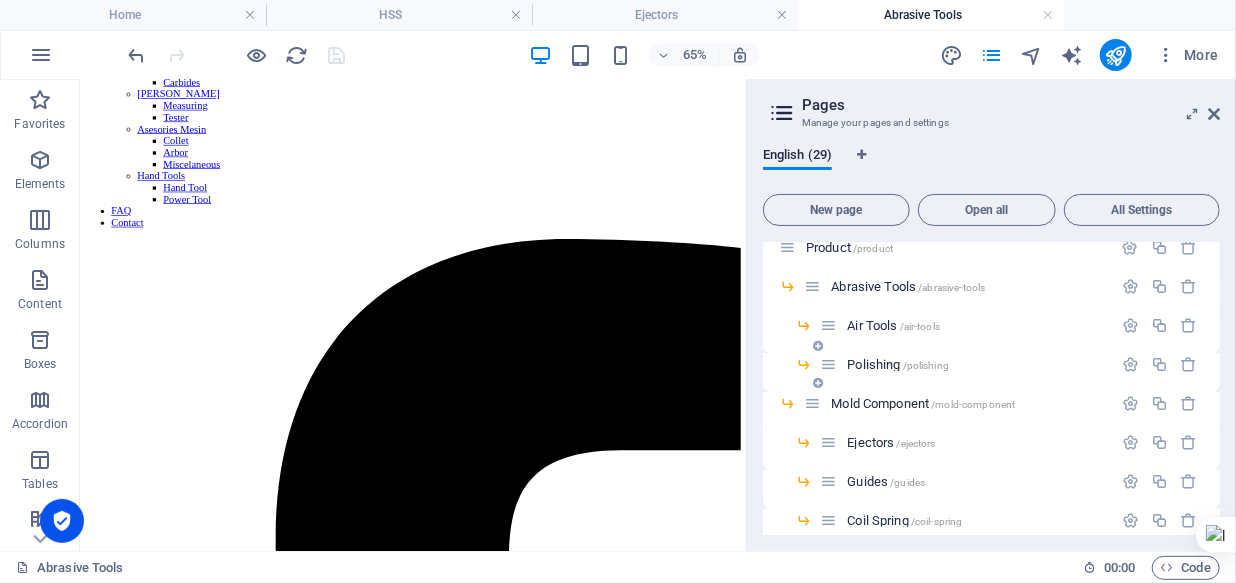 click on "Polishing /polishing" at bounding box center (898, 364) 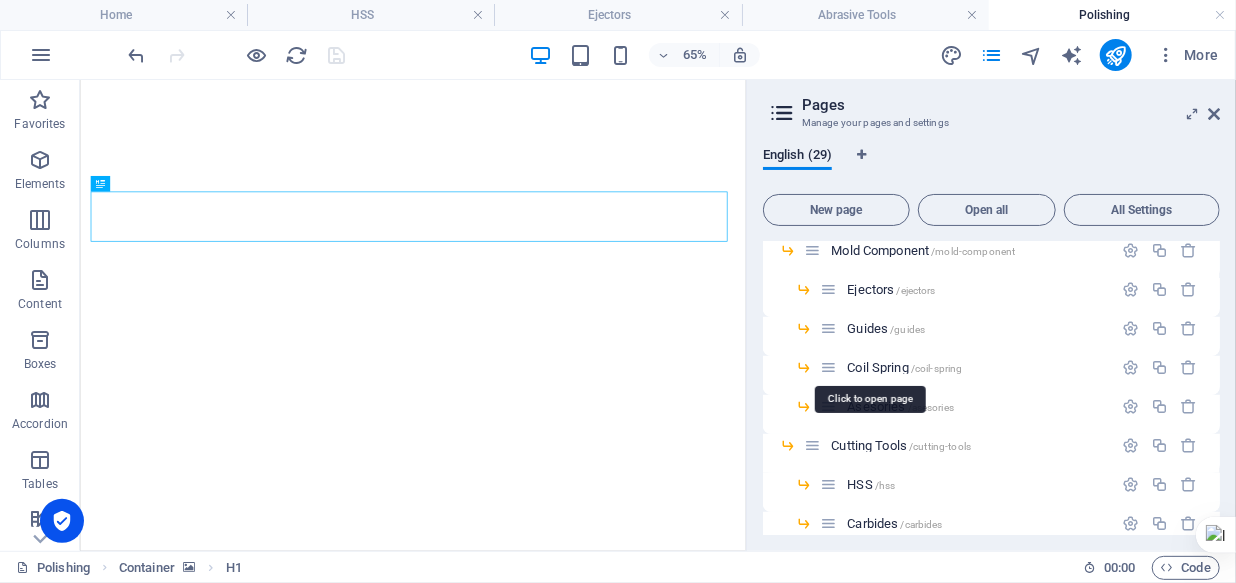 scroll, scrollTop: 484, scrollLeft: 0, axis: vertical 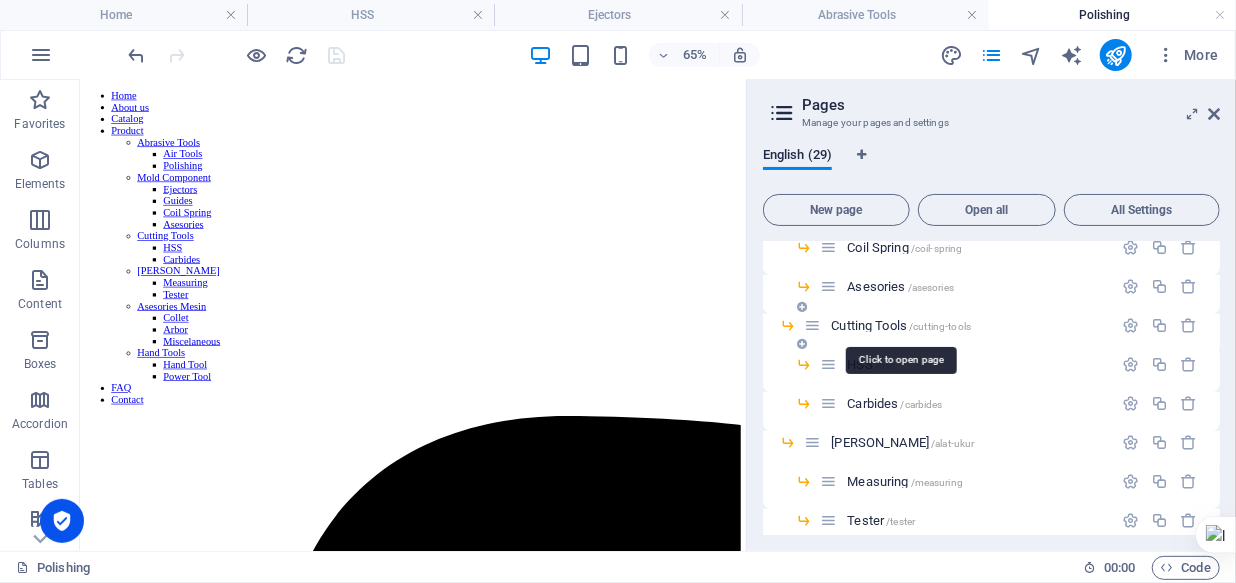 click on "Cutting Tools /cutting-tools" at bounding box center [901, 325] 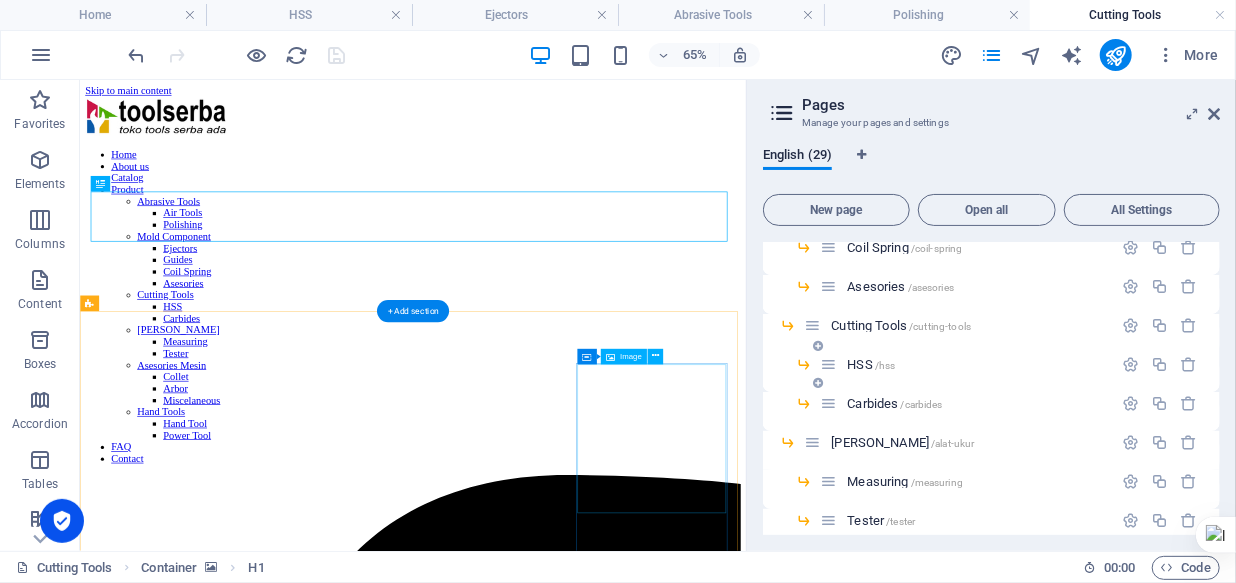 scroll, scrollTop: 0, scrollLeft: 0, axis: both 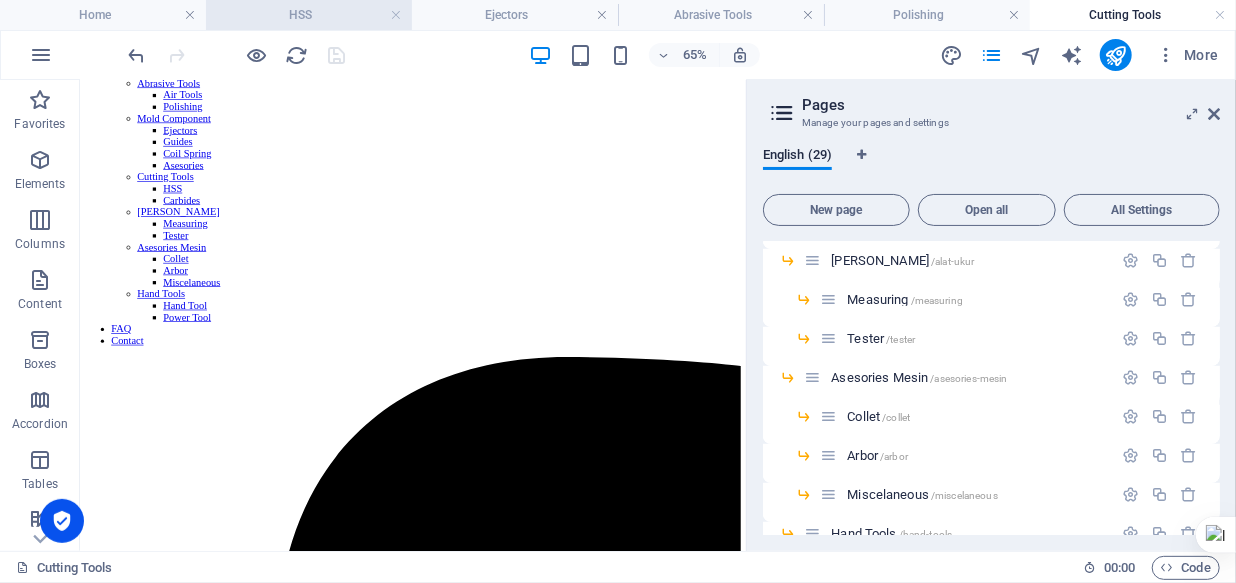 click on "HSS" at bounding box center (309, 15) 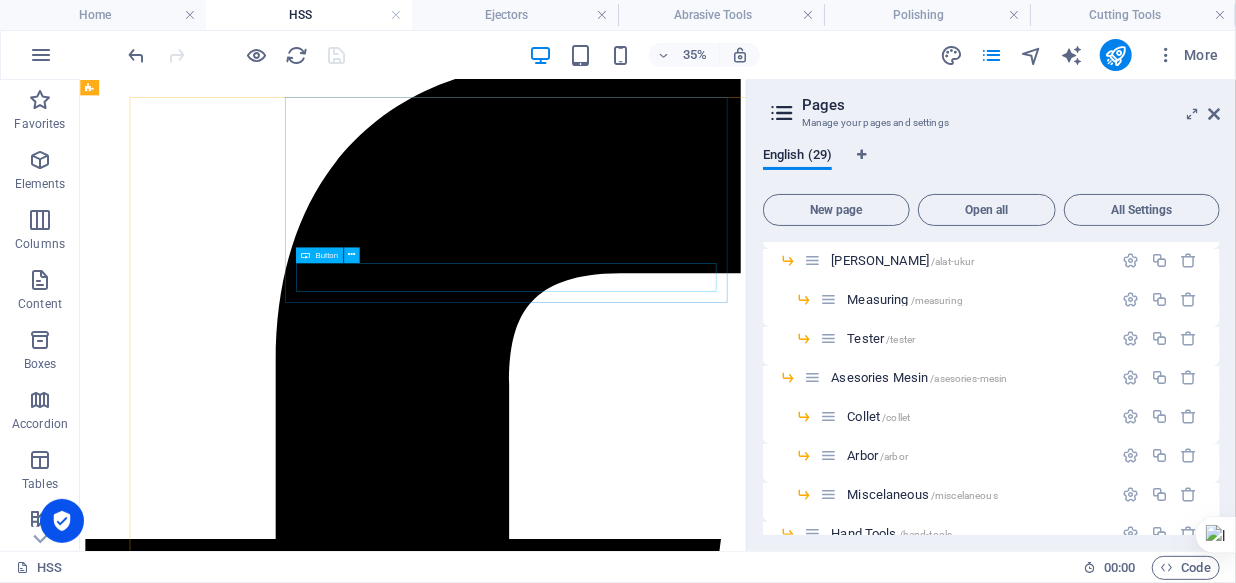 scroll, scrollTop: 628, scrollLeft: 0, axis: vertical 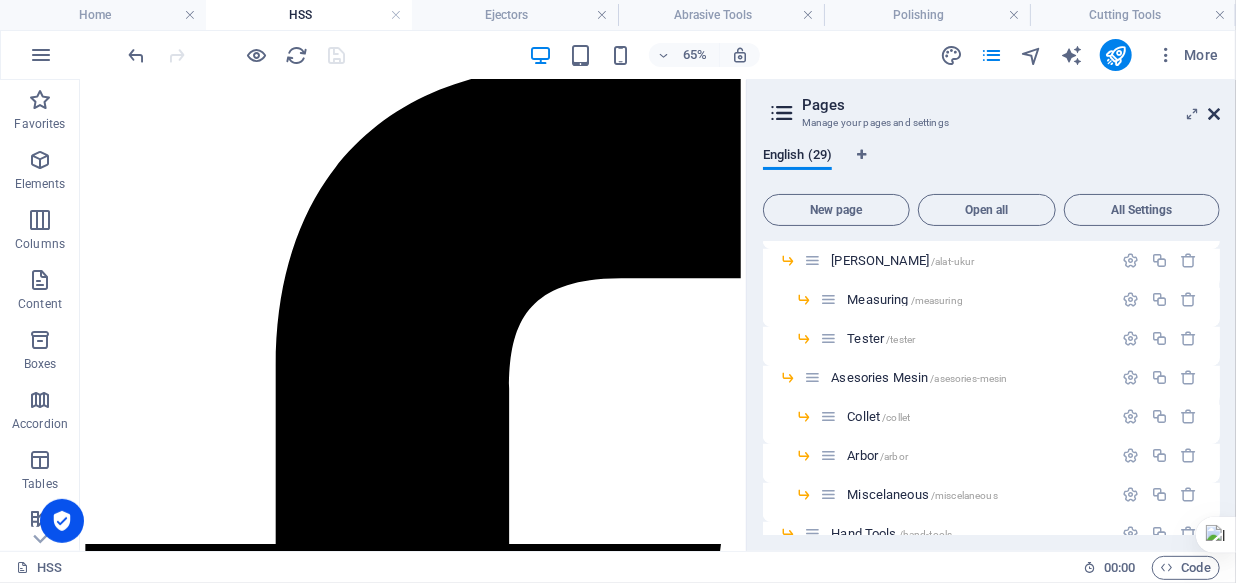 drag, startPoint x: 1214, startPoint y: 112, endPoint x: 665, endPoint y: 315, distance: 585.329 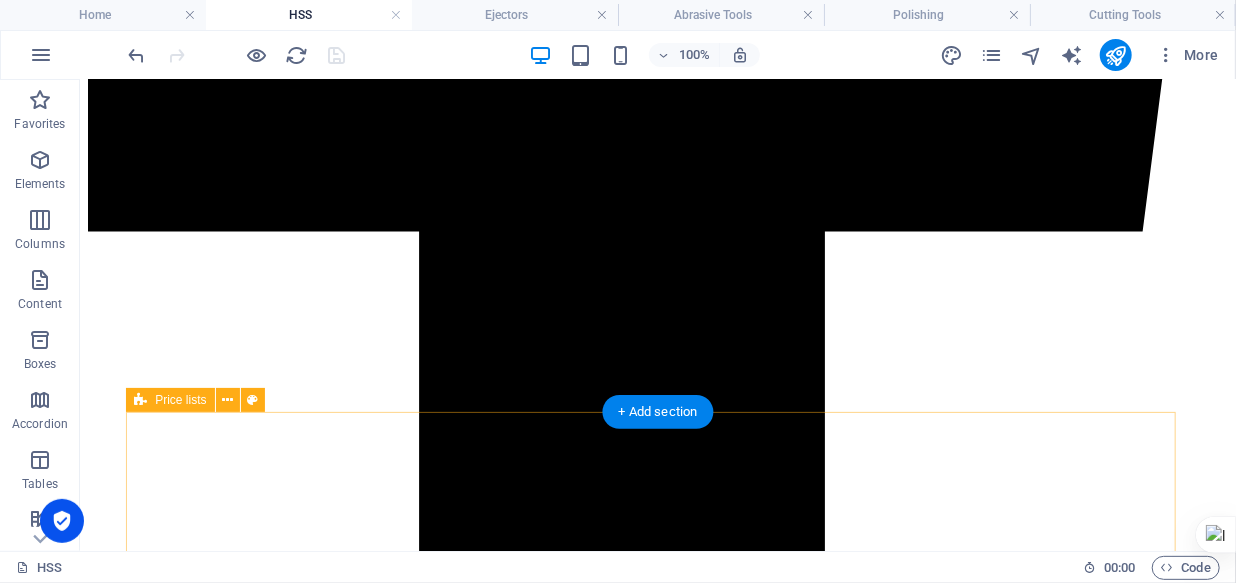 scroll, scrollTop: 1454, scrollLeft: 0, axis: vertical 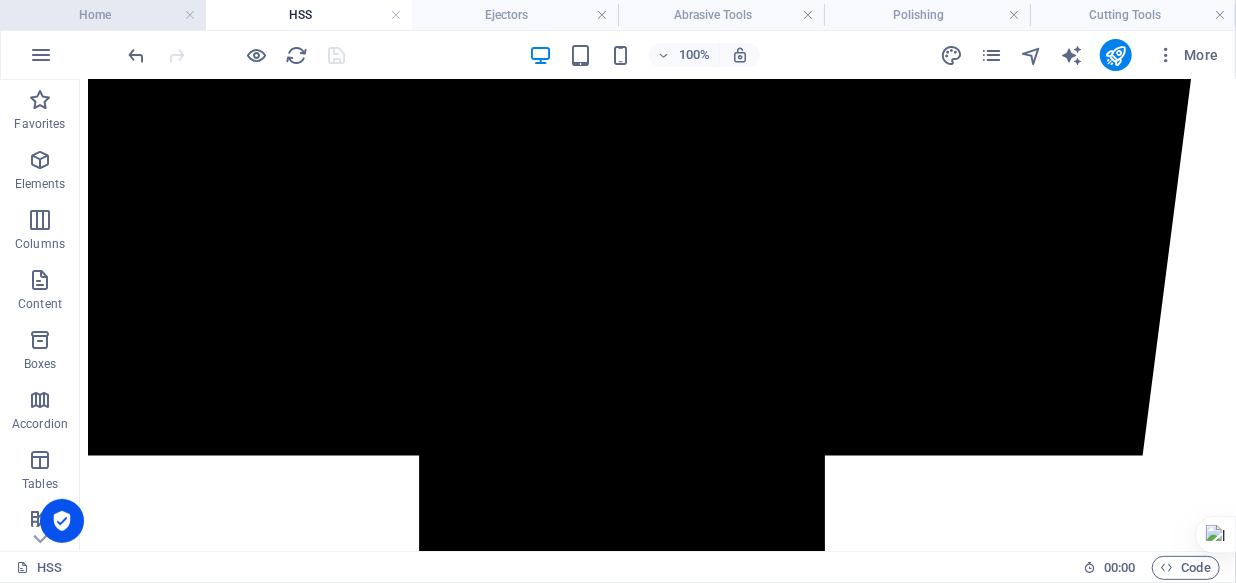 click on "Home" at bounding box center [103, 15] 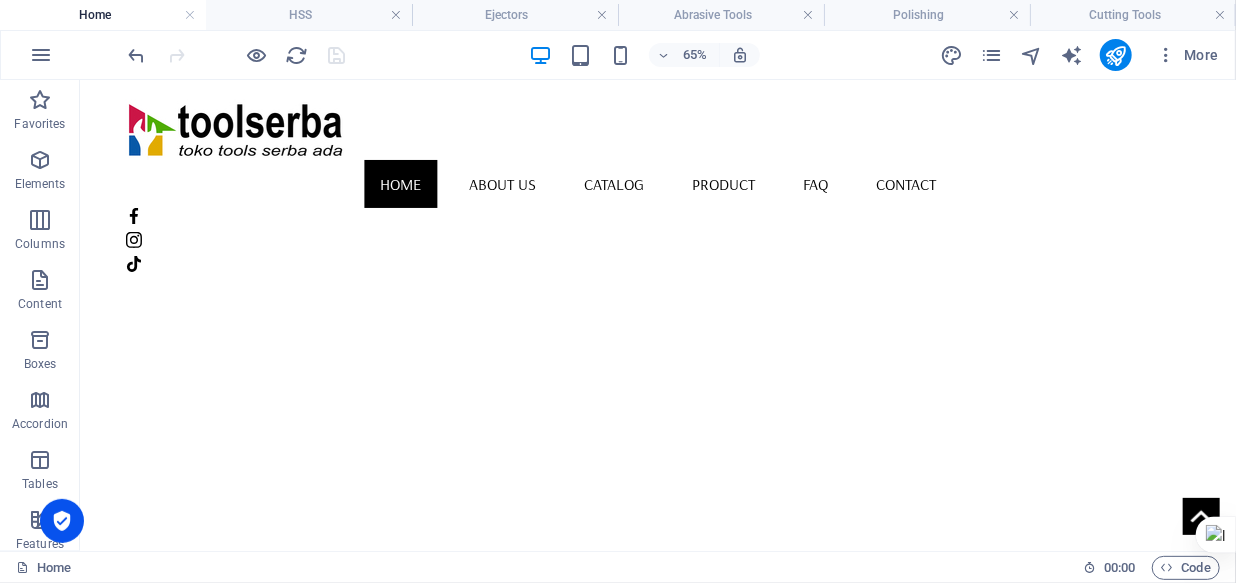 scroll, scrollTop: 0, scrollLeft: 0, axis: both 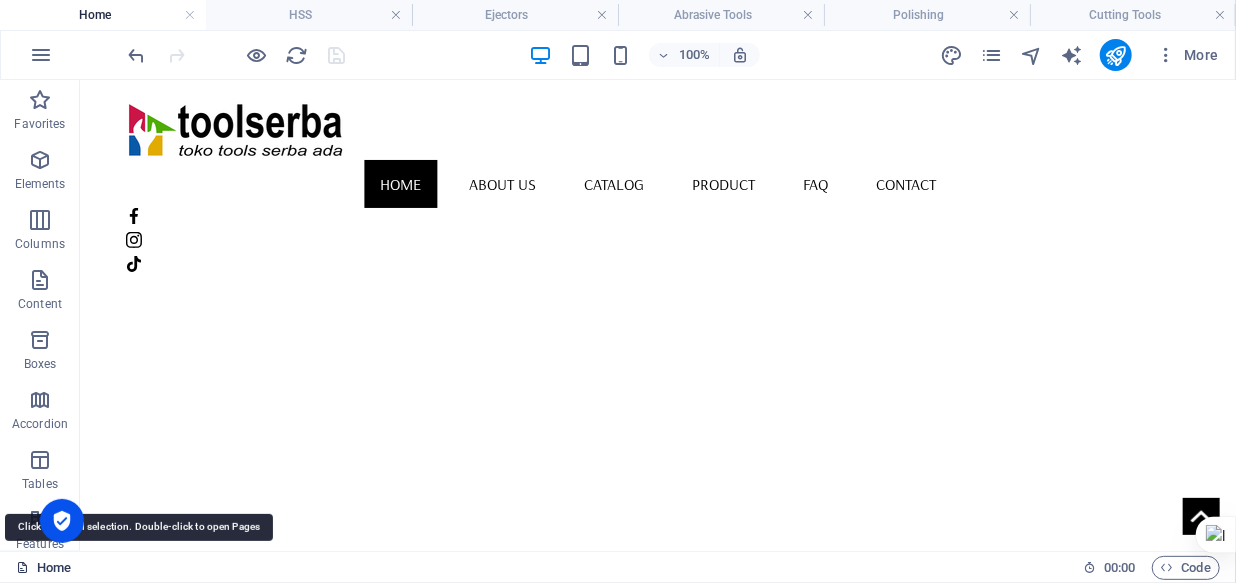 click on "Home" at bounding box center [43, 568] 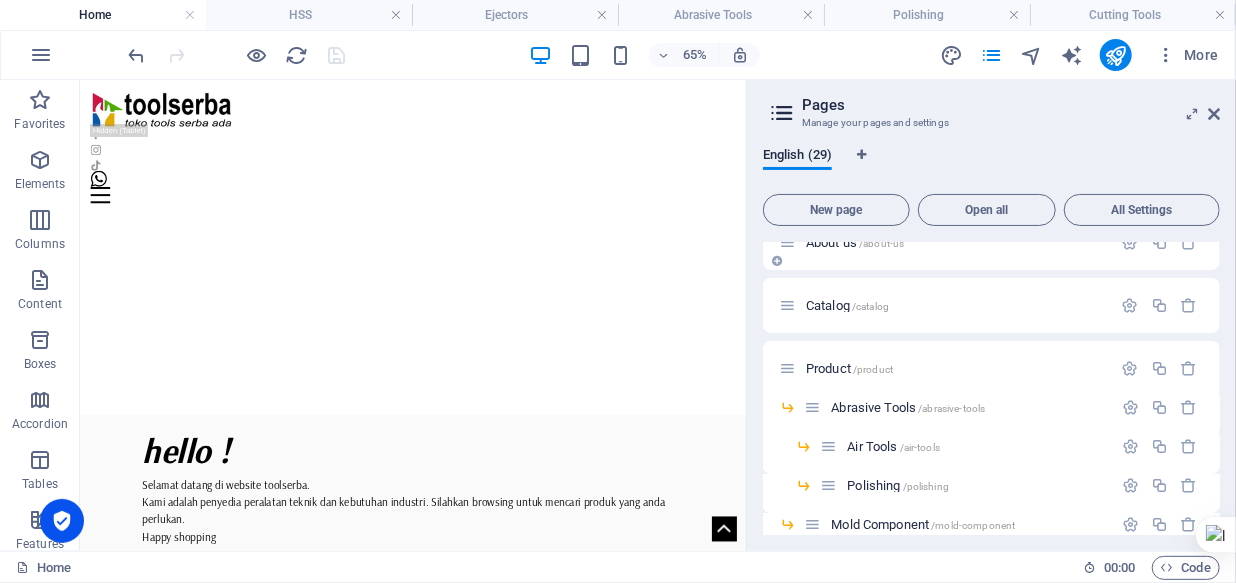 scroll, scrollTop: 181, scrollLeft: 0, axis: vertical 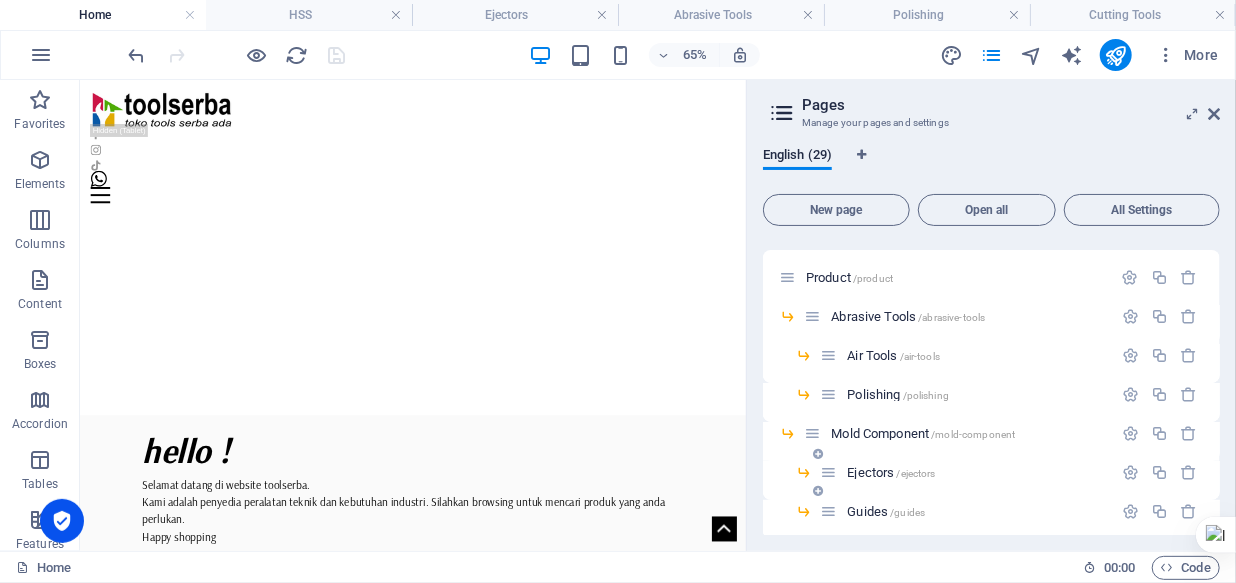 click on "Ejectors /ejectors" at bounding box center [891, 472] 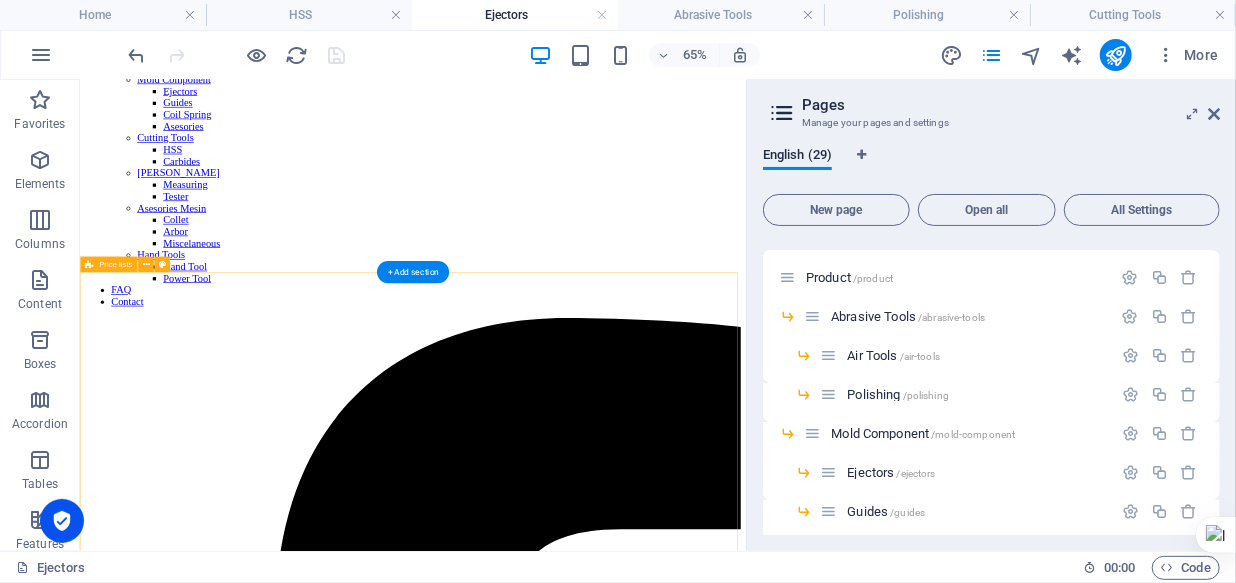 scroll, scrollTop: 270, scrollLeft: 0, axis: vertical 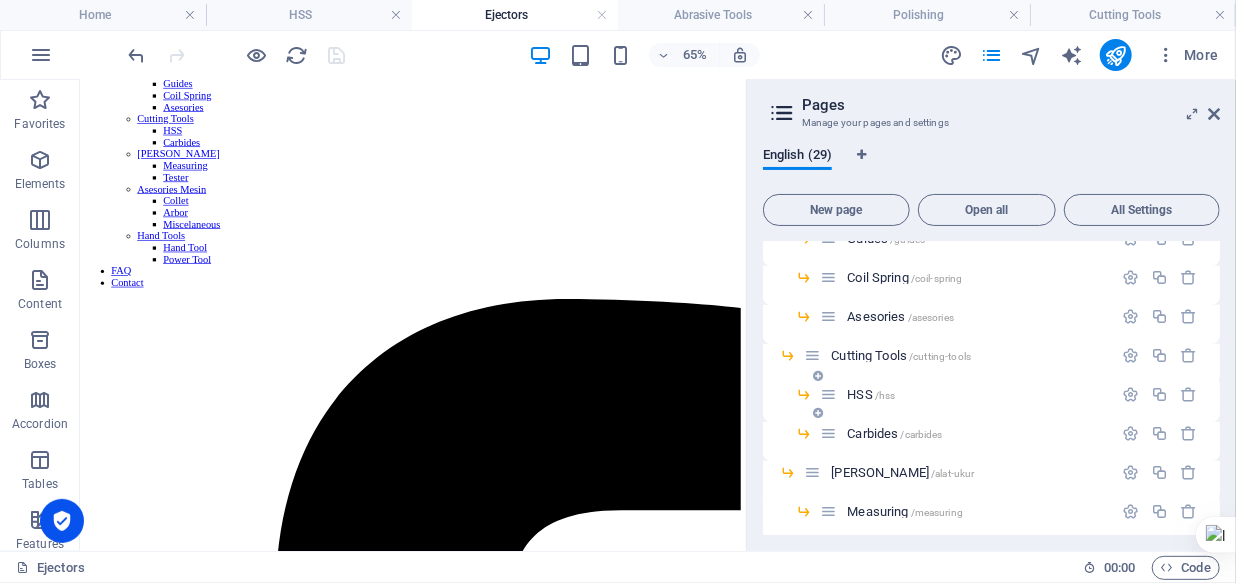 click on "HSS /hss" at bounding box center (871, 394) 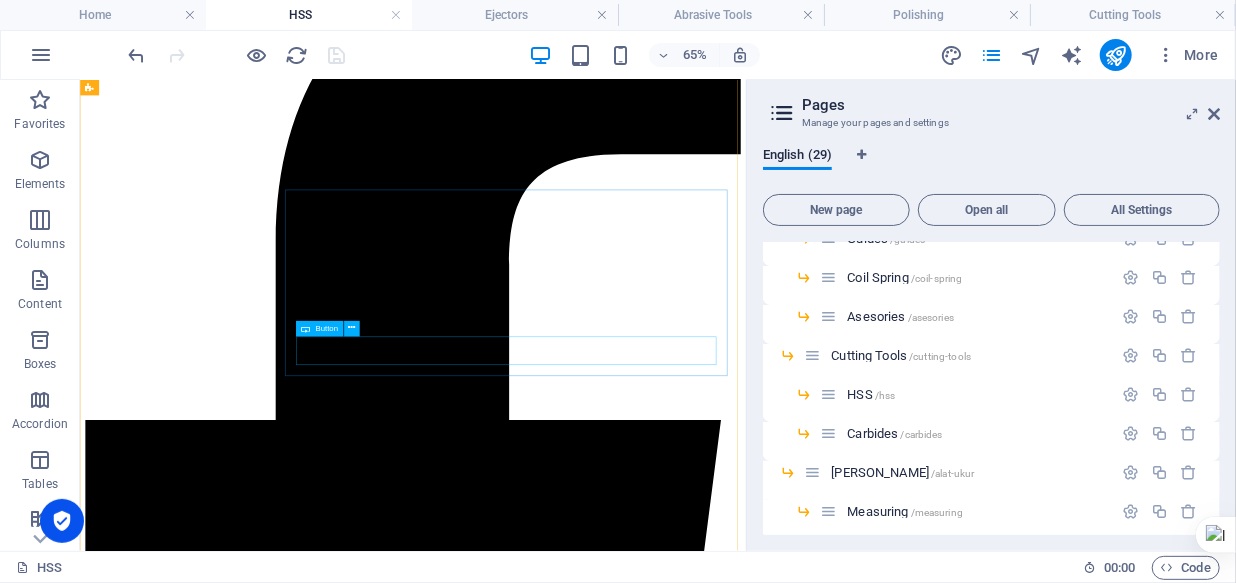 scroll, scrollTop: 909, scrollLeft: 0, axis: vertical 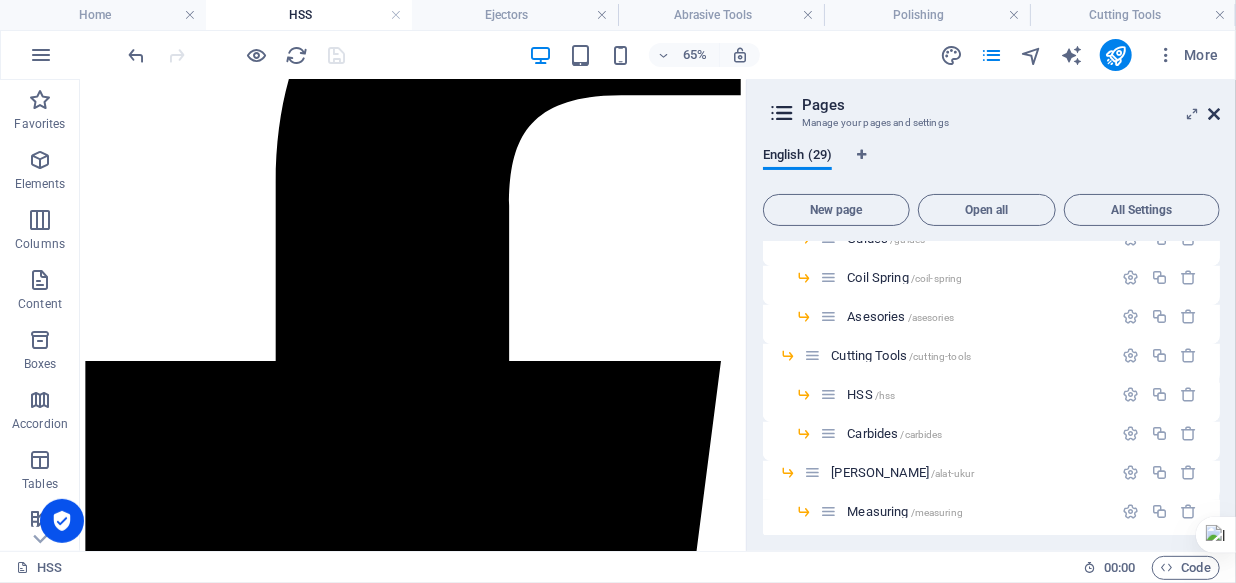 drag, startPoint x: 1209, startPoint y: 115, endPoint x: 1101, endPoint y: 116, distance: 108.00463 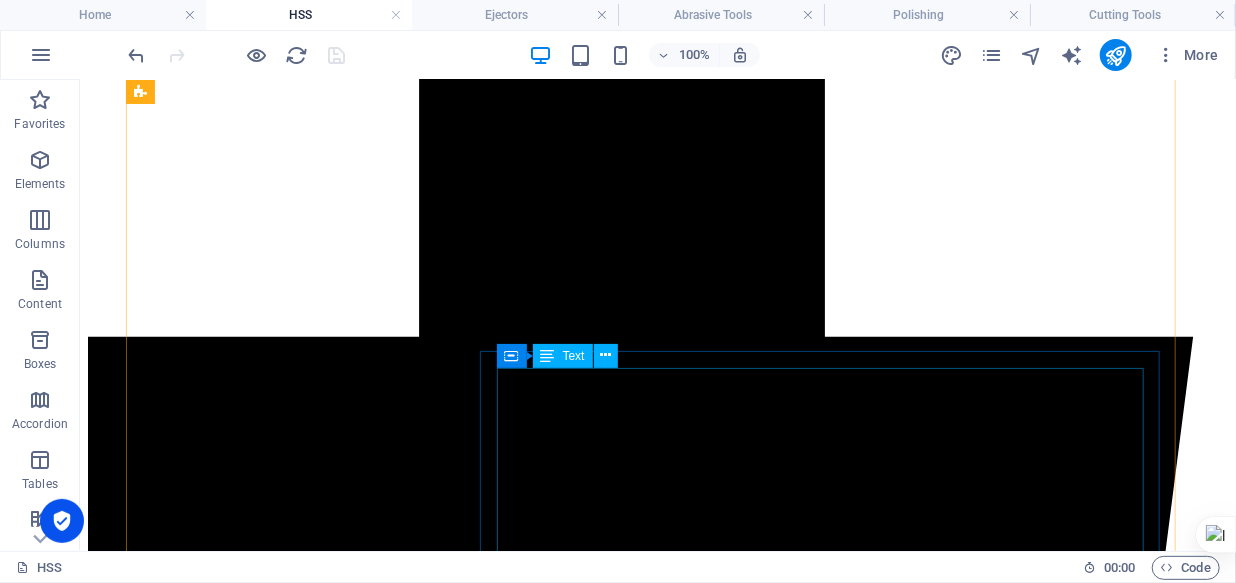 scroll, scrollTop: 1190, scrollLeft: 0, axis: vertical 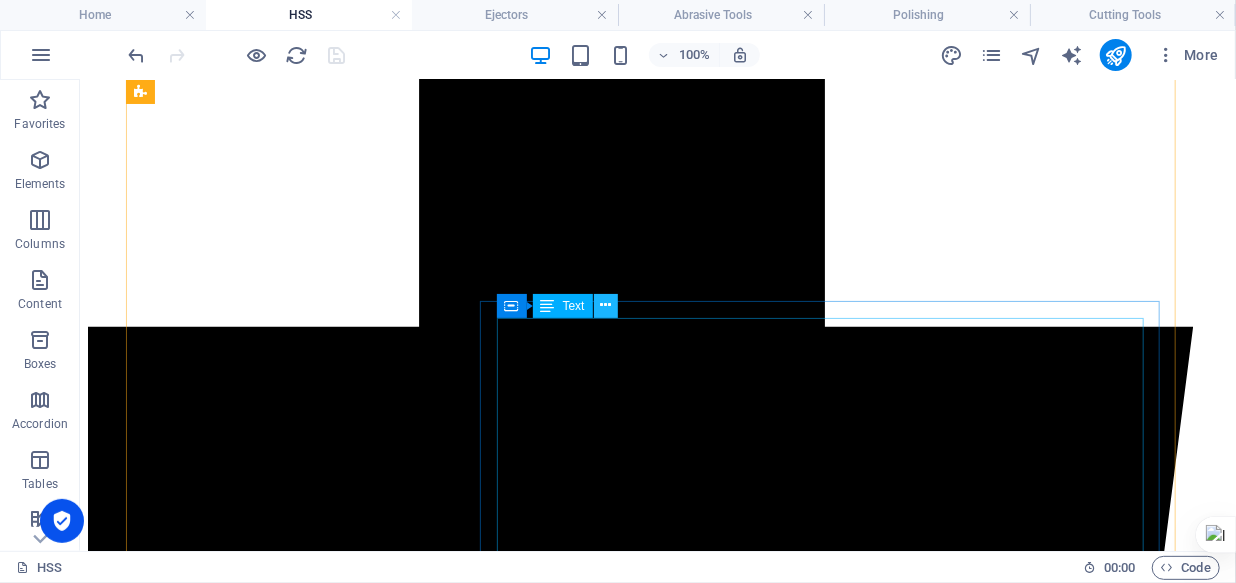 click at bounding box center [605, 305] 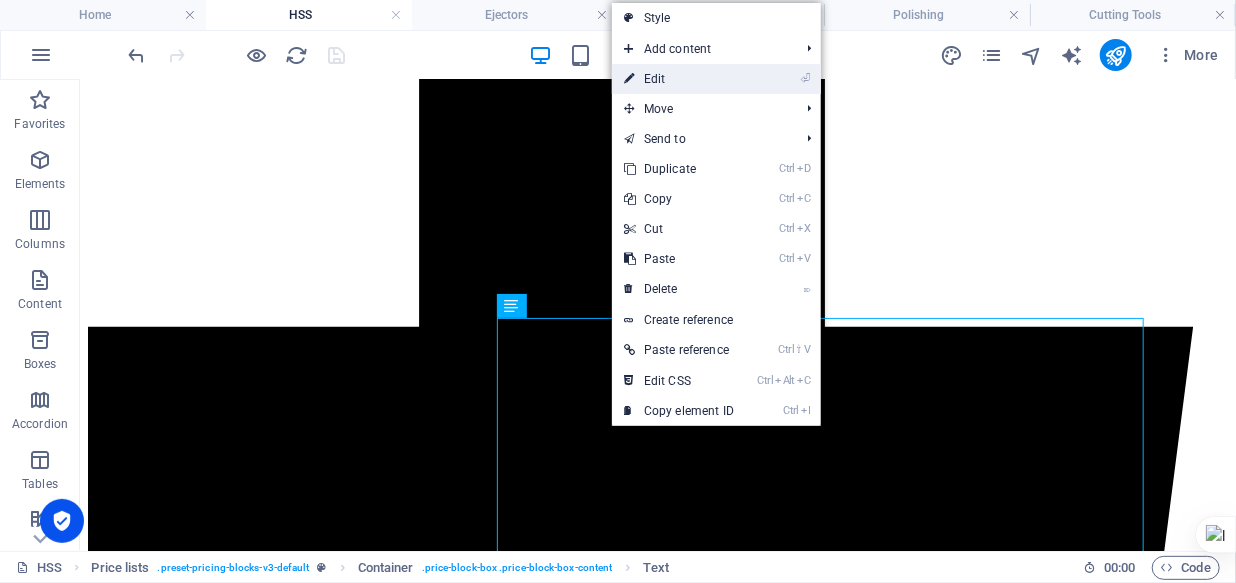 click on "⏎  Edit" at bounding box center (679, 79) 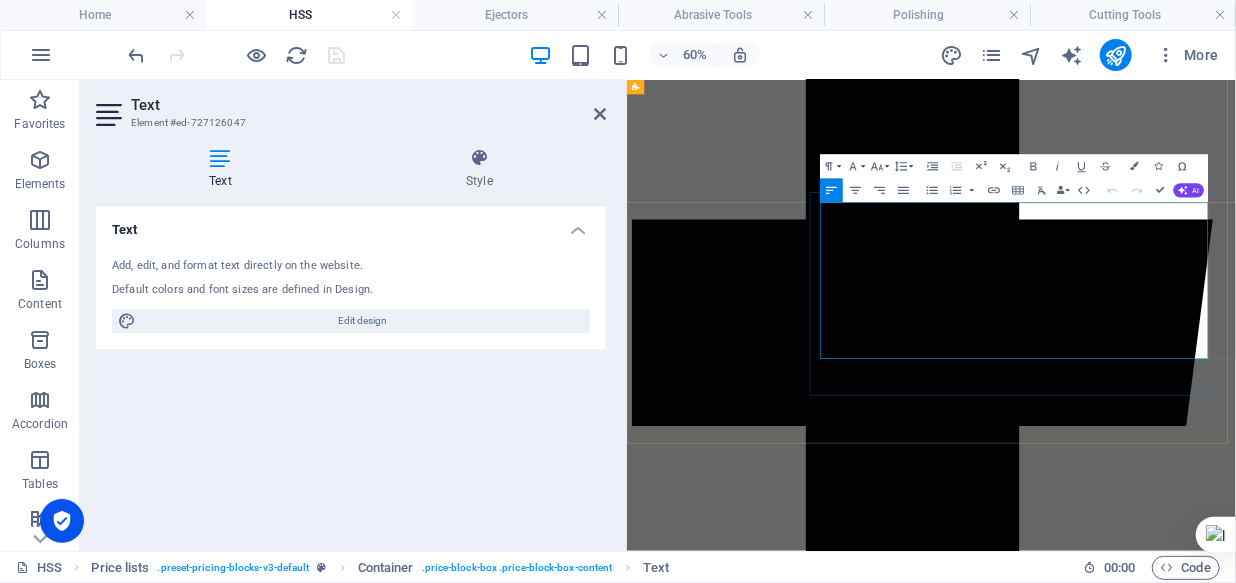 scroll, scrollTop: 1089, scrollLeft: 0, axis: vertical 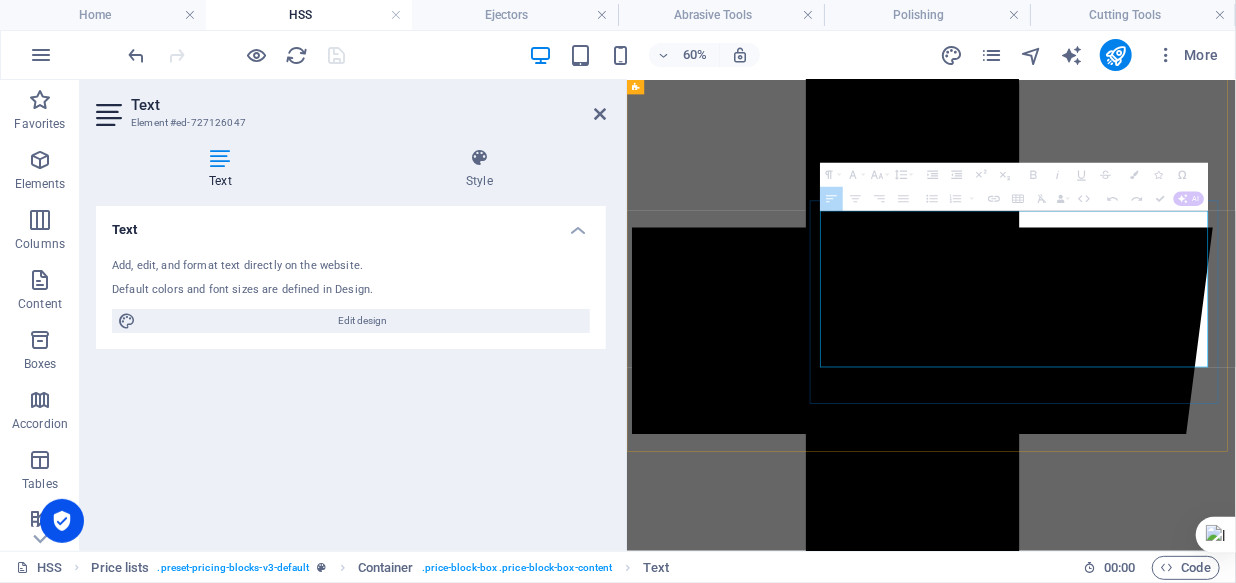 drag, startPoint x: 949, startPoint y: 318, endPoint x: 1581, endPoint y: 544, distance: 671.193 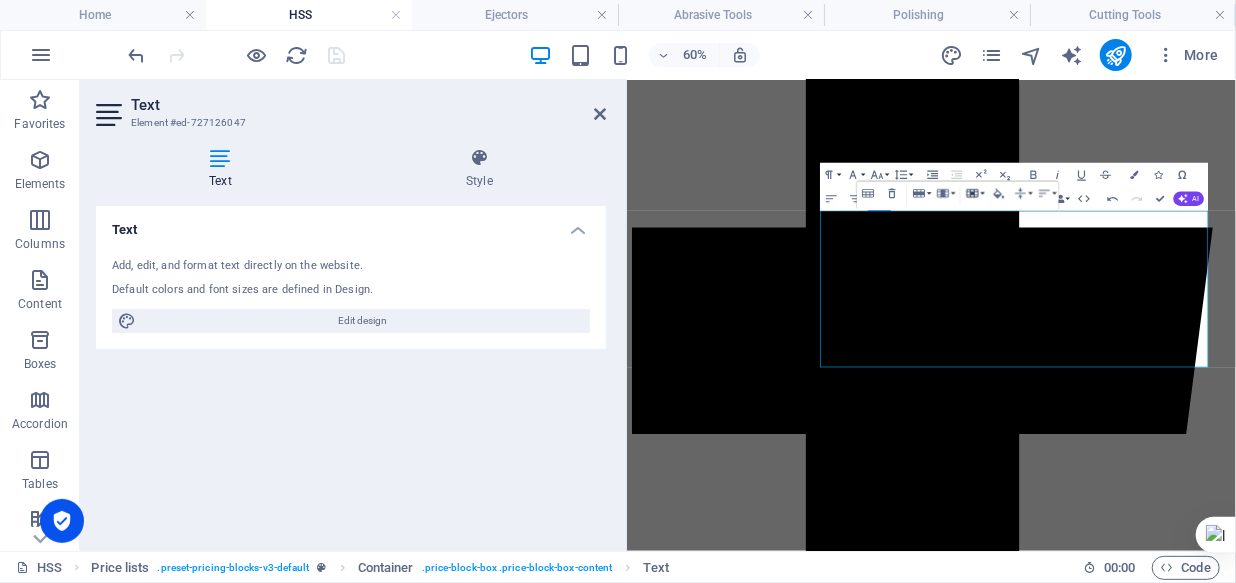 click 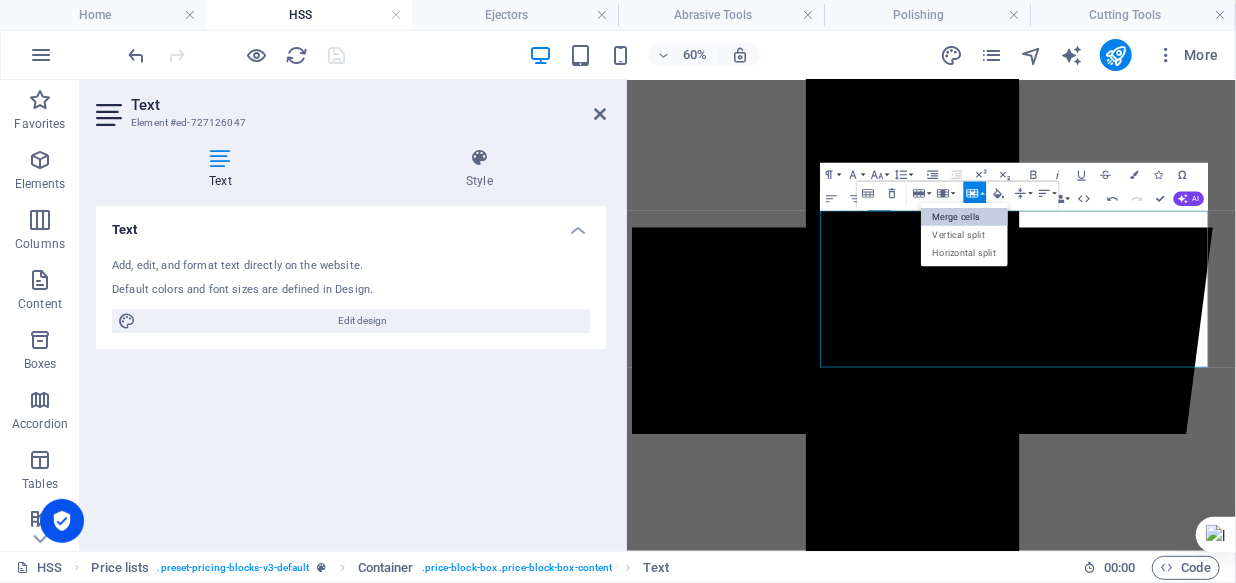click on "Merge cells" at bounding box center [964, 217] 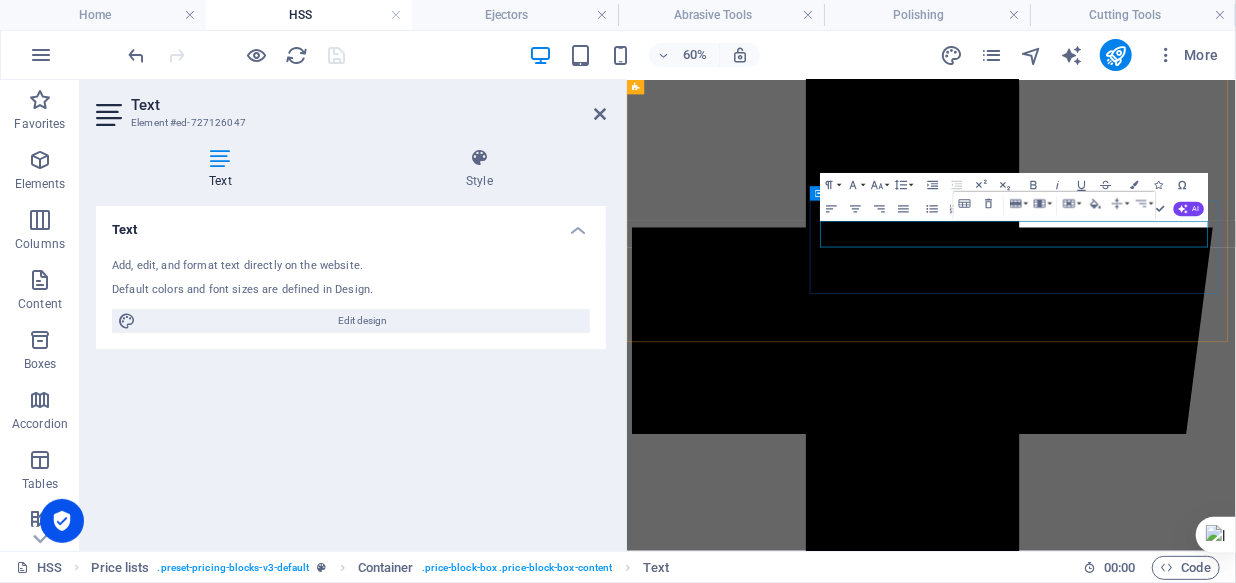 click at bounding box center [638, 6752] 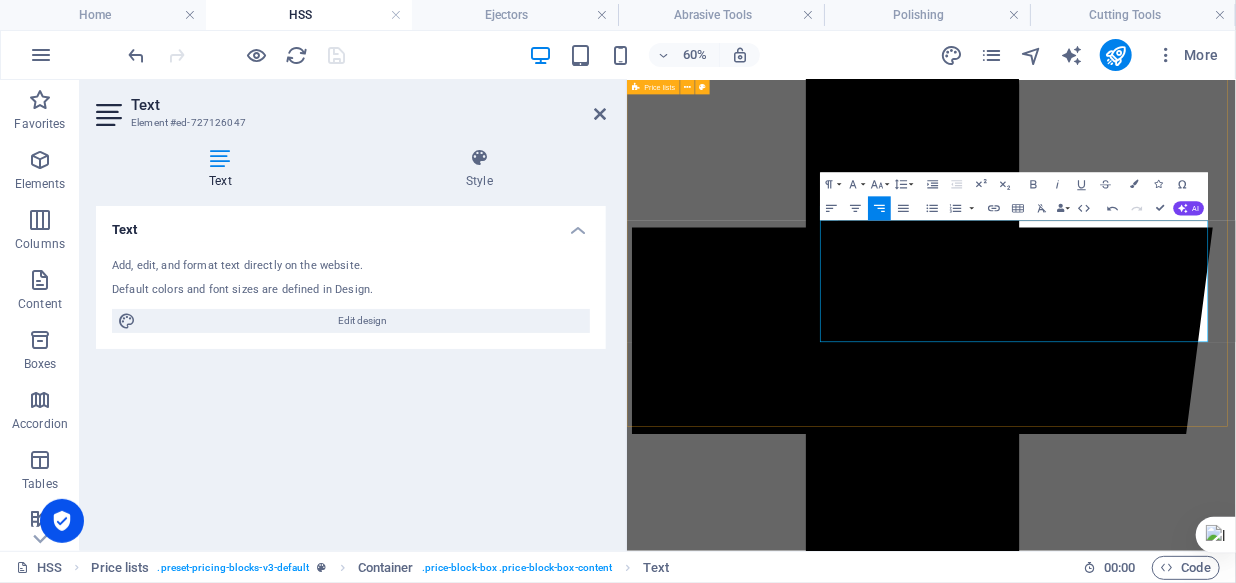scroll, scrollTop: 1072, scrollLeft: 0, axis: vertical 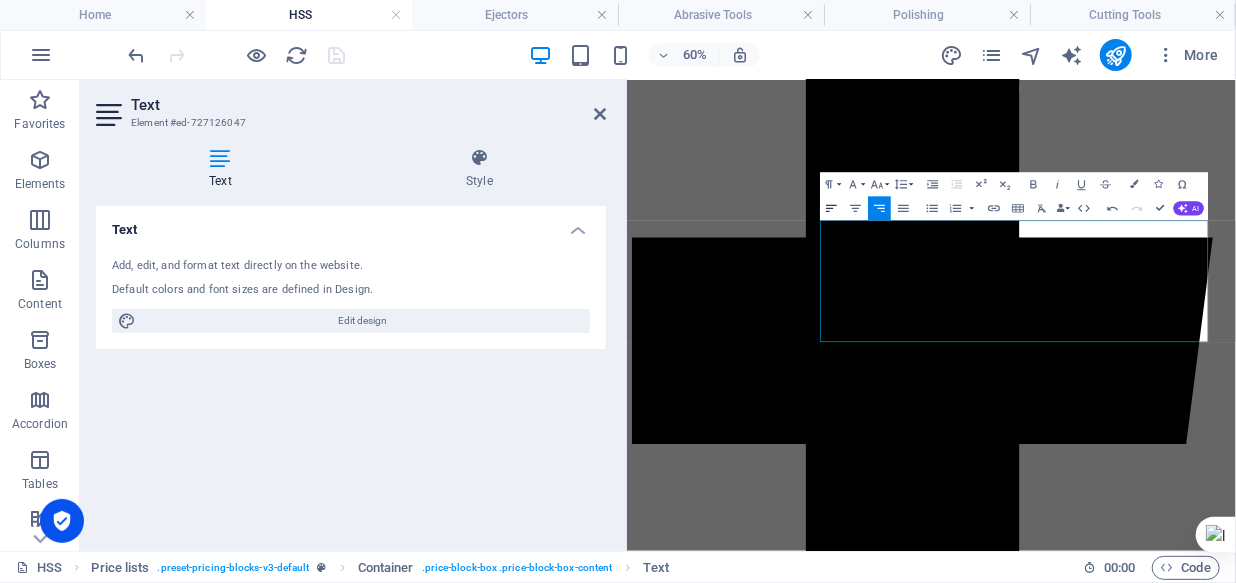 click 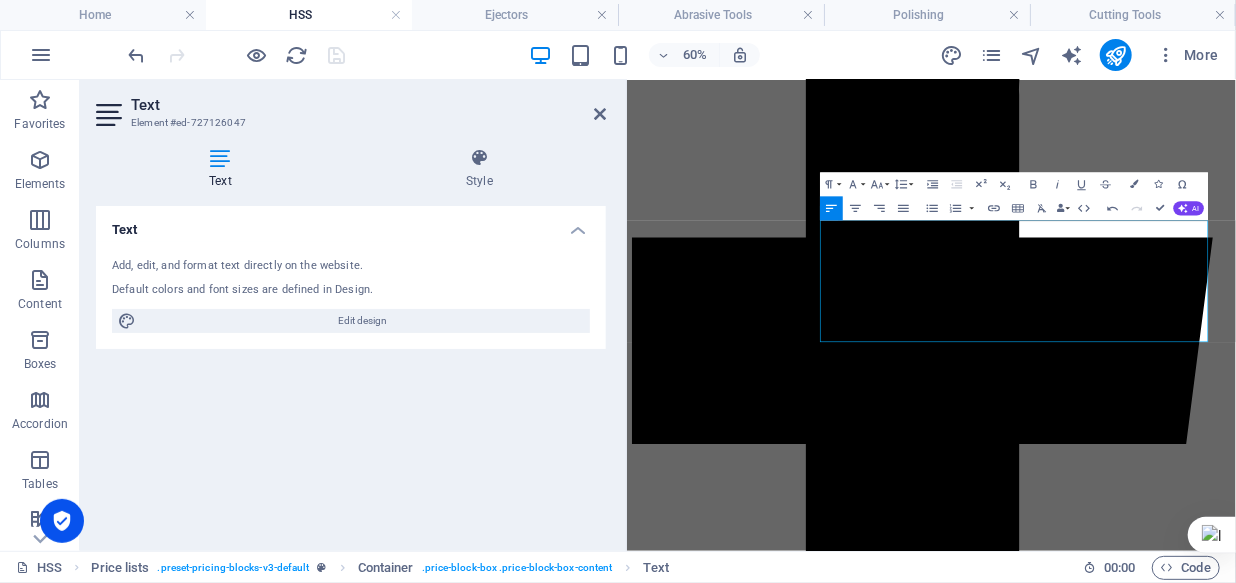 click 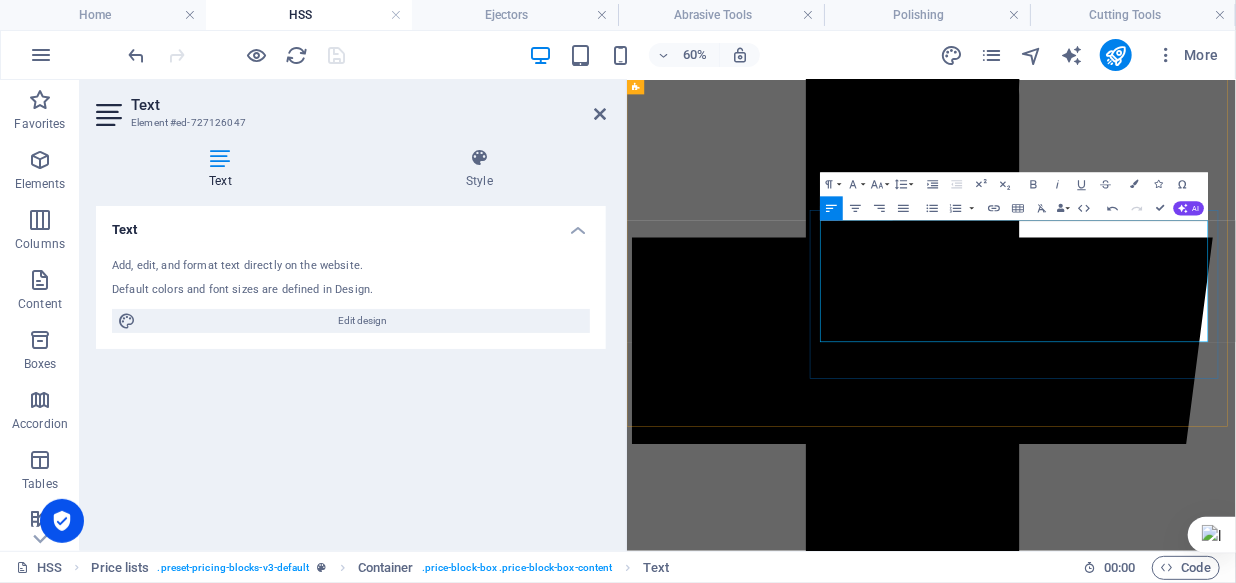 click at bounding box center (998, 6930) 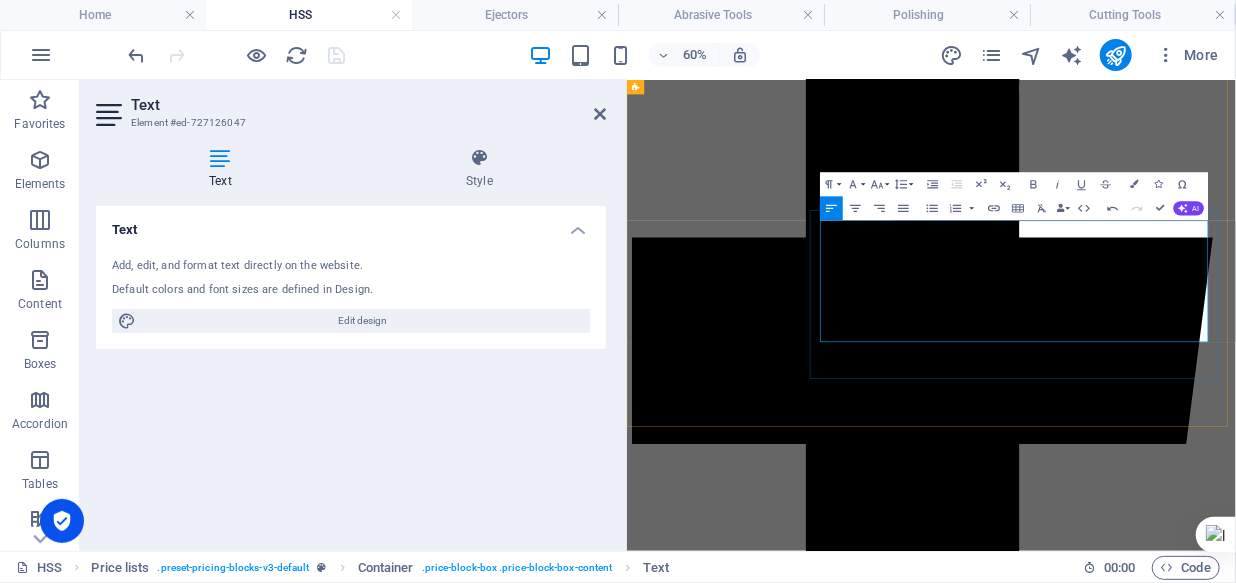 click at bounding box center [998, 6894] 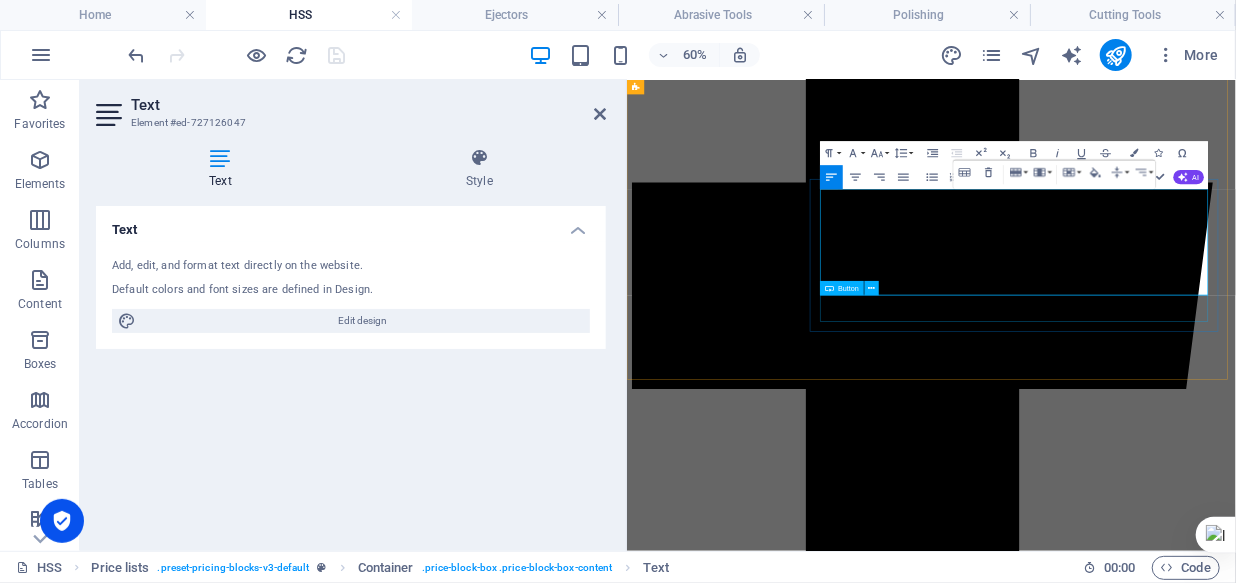 scroll, scrollTop: 1072, scrollLeft: 0, axis: vertical 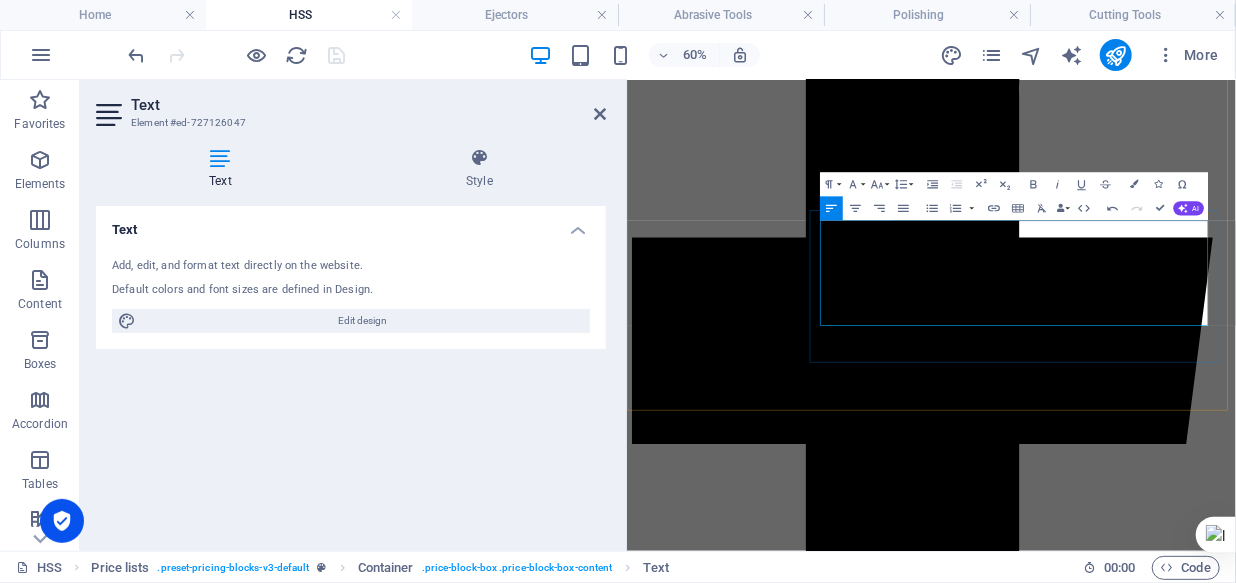 click on "Tebal body 13mm" at bounding box center (998, 6921) 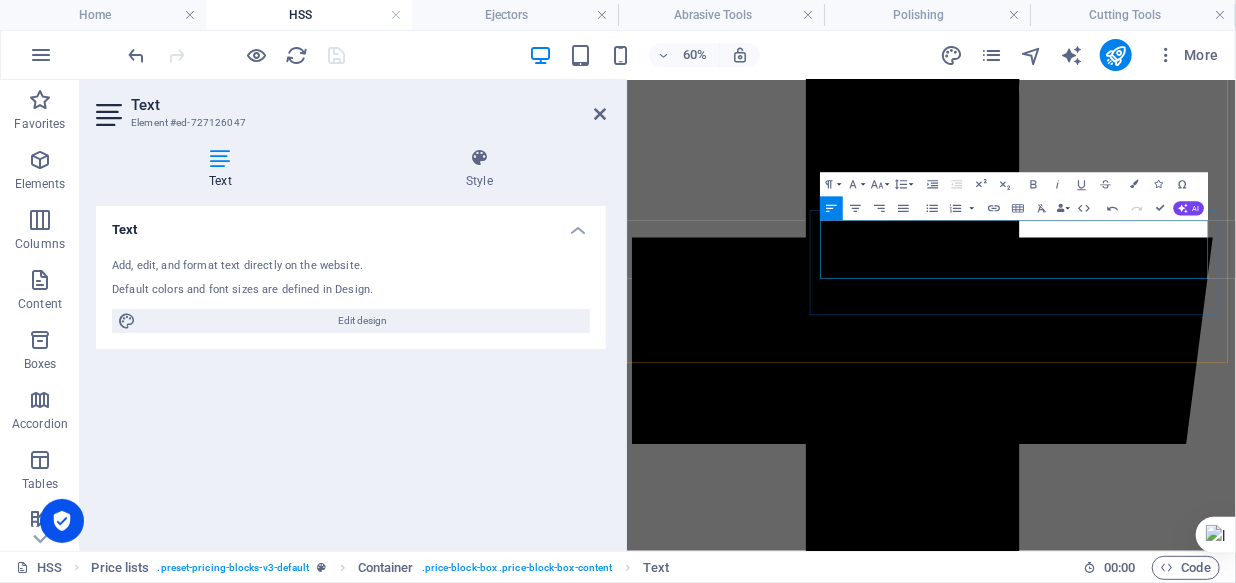 click on "untuk membuat ulir Metris M14 dengan pitch 2.0 dari benda kerja besi / aluminium / tembaga / kuningan dan lainnya" at bounding box center (997, 6788) 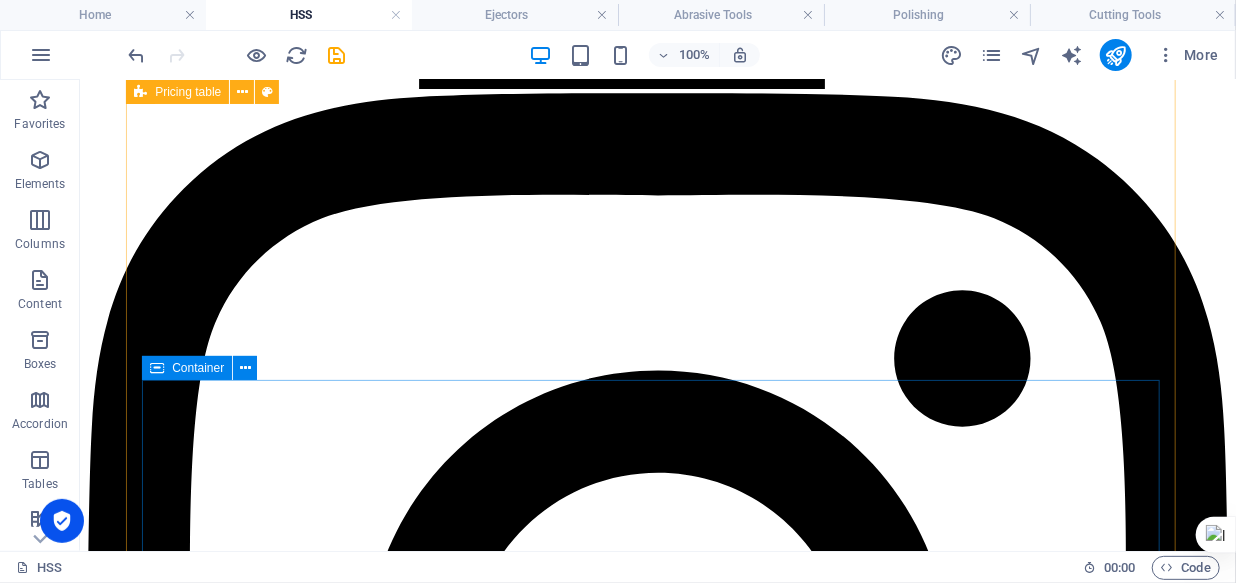 scroll, scrollTop: 2803, scrollLeft: 0, axis: vertical 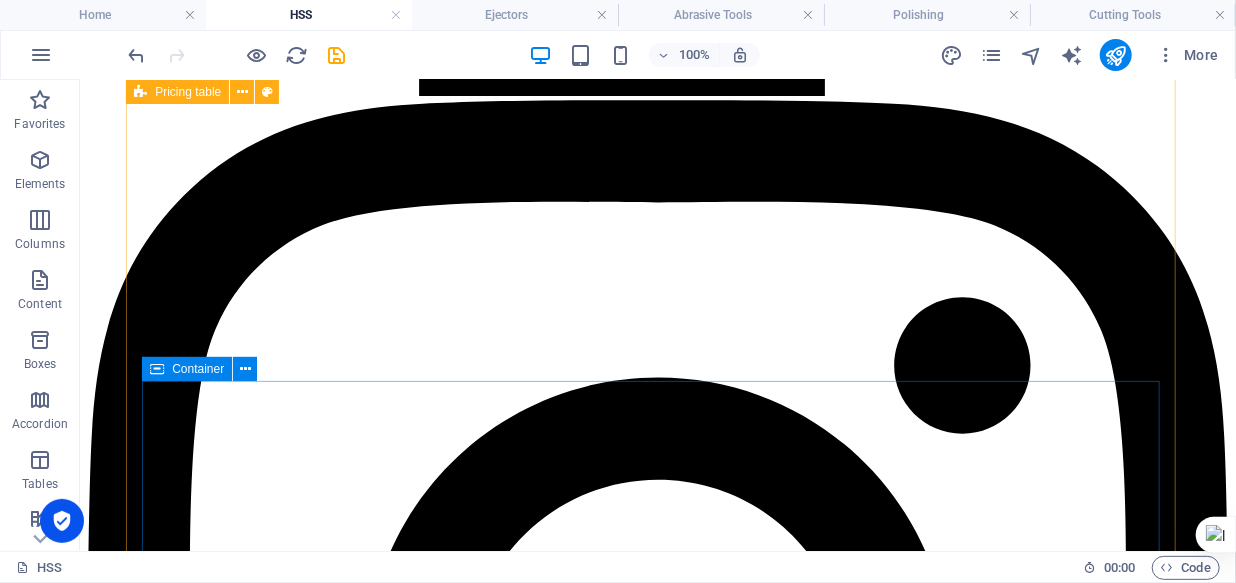 click on "HSS ENDMILL FINISHING Ø6 Rp. 31.000,- Ø8 Rp. 49.500,- Ø10 Rp. 61.000,- Ø12 Rp. 86.000,- Ø14 Rp. 128.000,- Ø16 Rp. 128.000,- Ø18 Rp. 142.000,- Ø20 Rp. 142.000,-" at bounding box center (657, 7368) 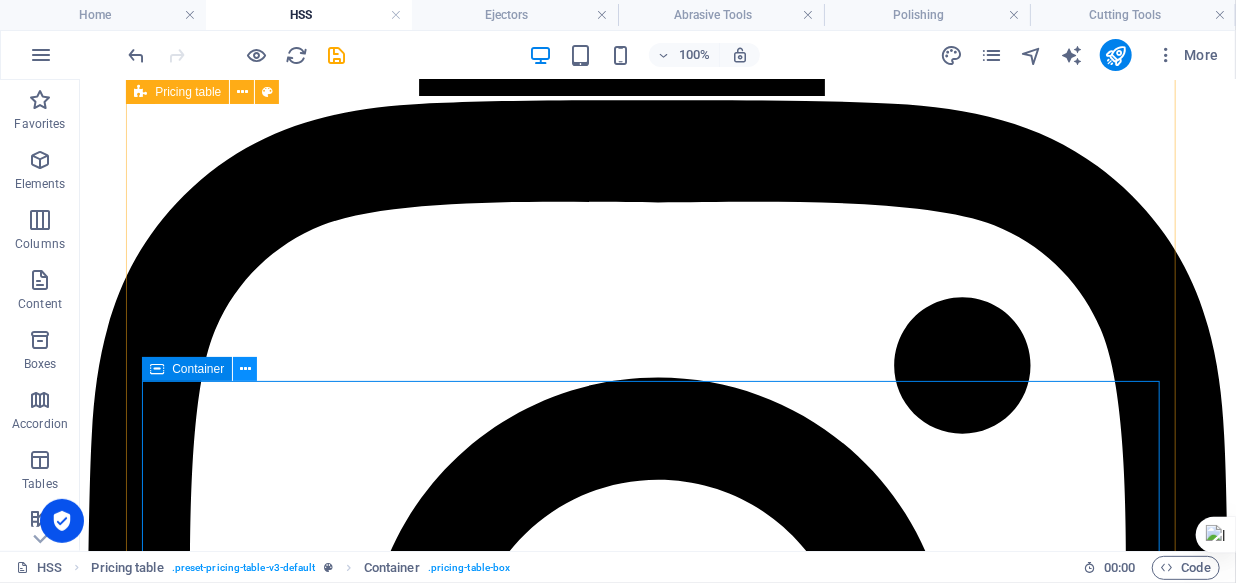 click at bounding box center [245, 369] 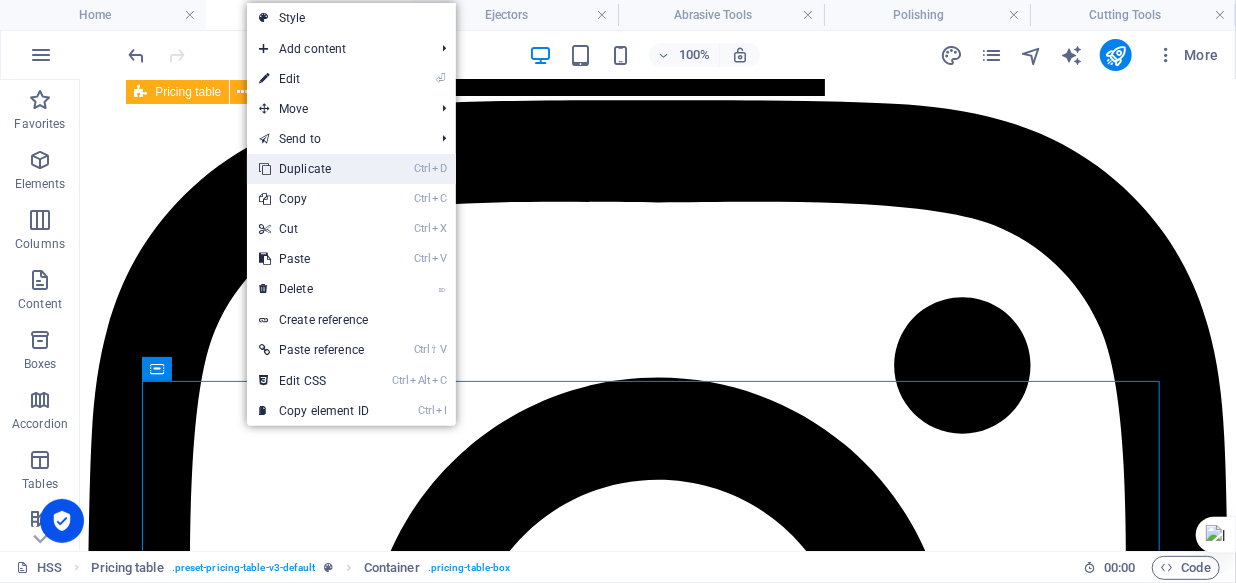 click on "Ctrl D  Duplicate" at bounding box center (314, 169) 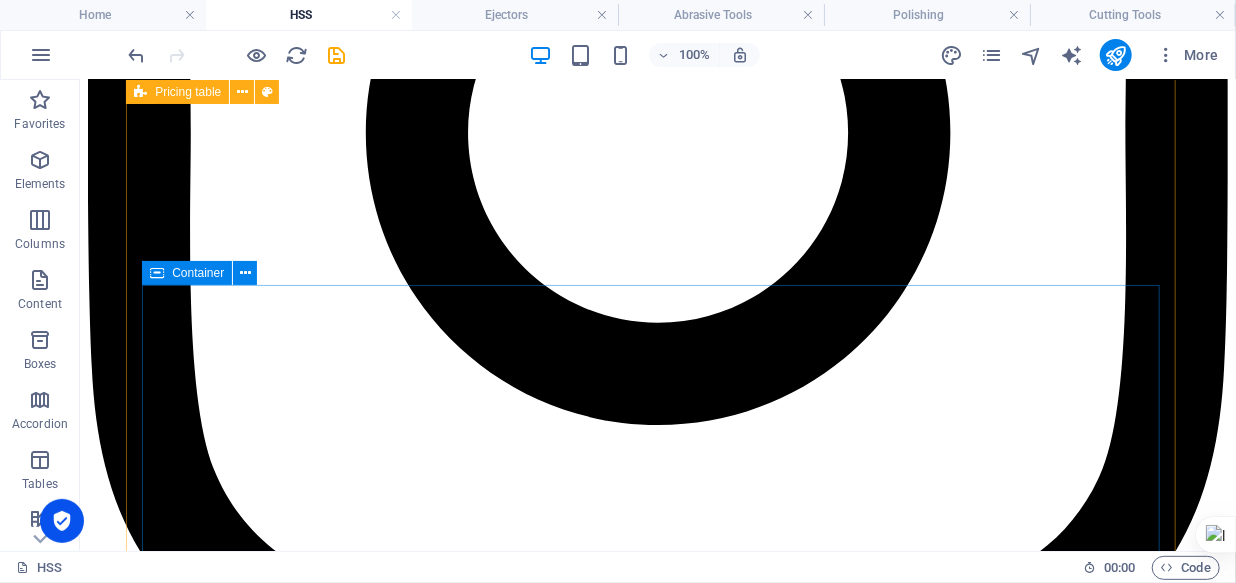 scroll, scrollTop: 3320, scrollLeft: 0, axis: vertical 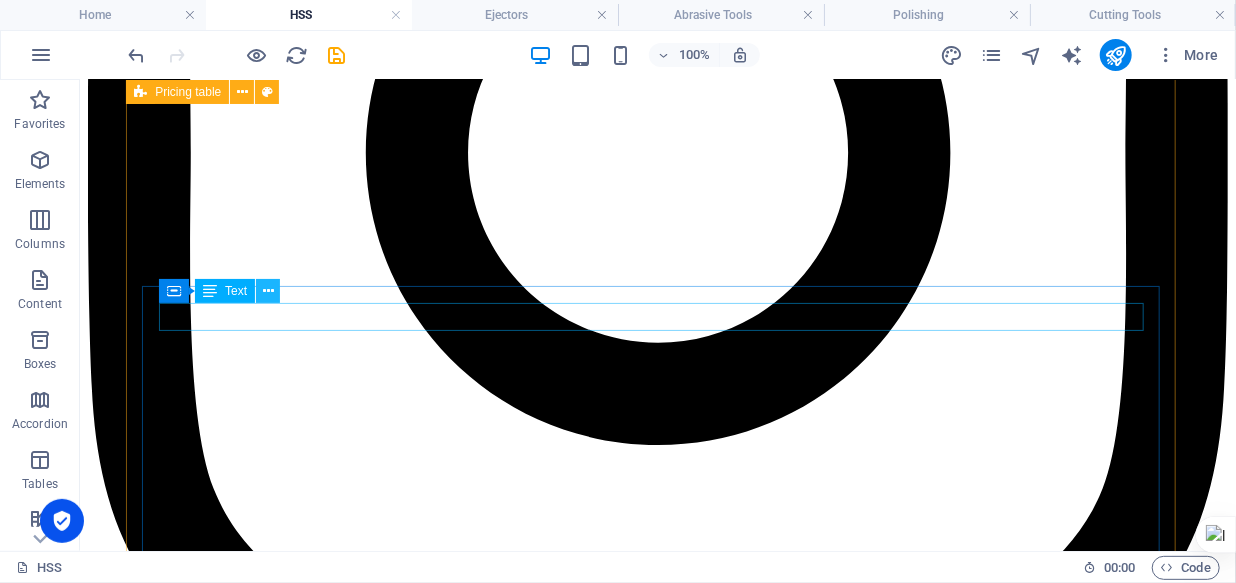 click at bounding box center (268, 291) 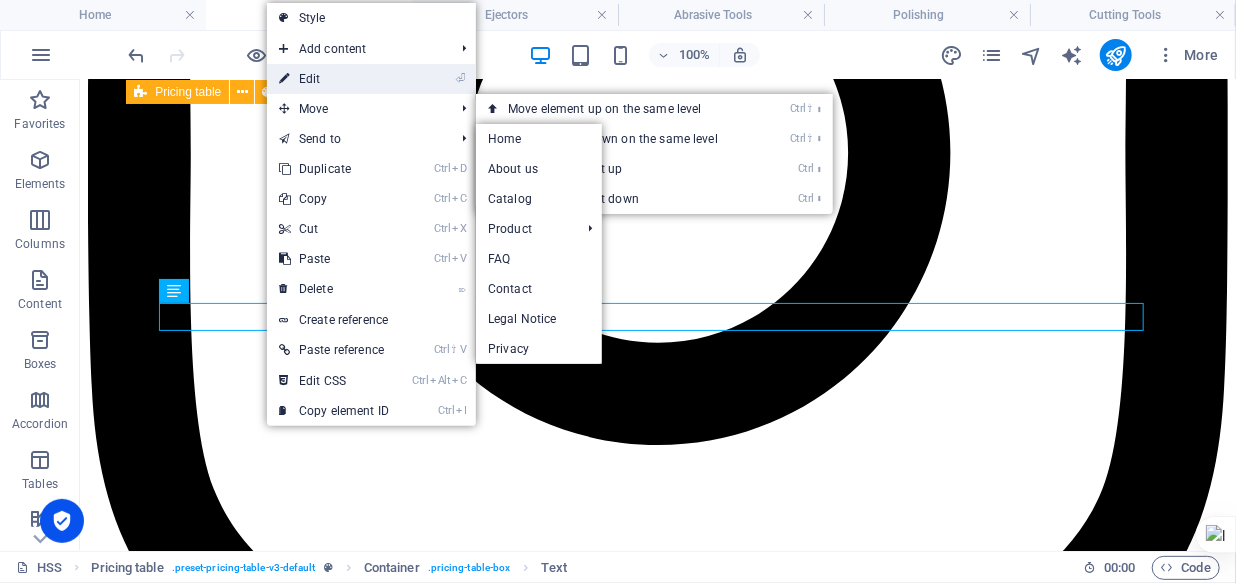 click on "⏎  Edit" at bounding box center (334, 79) 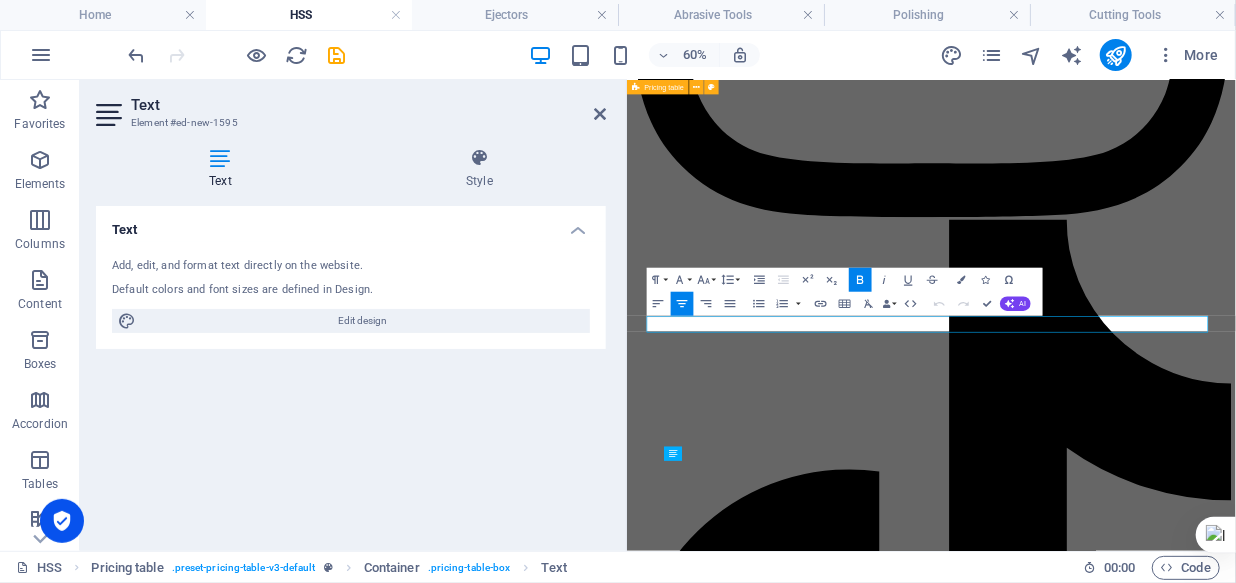 scroll, scrollTop: 2891, scrollLeft: 0, axis: vertical 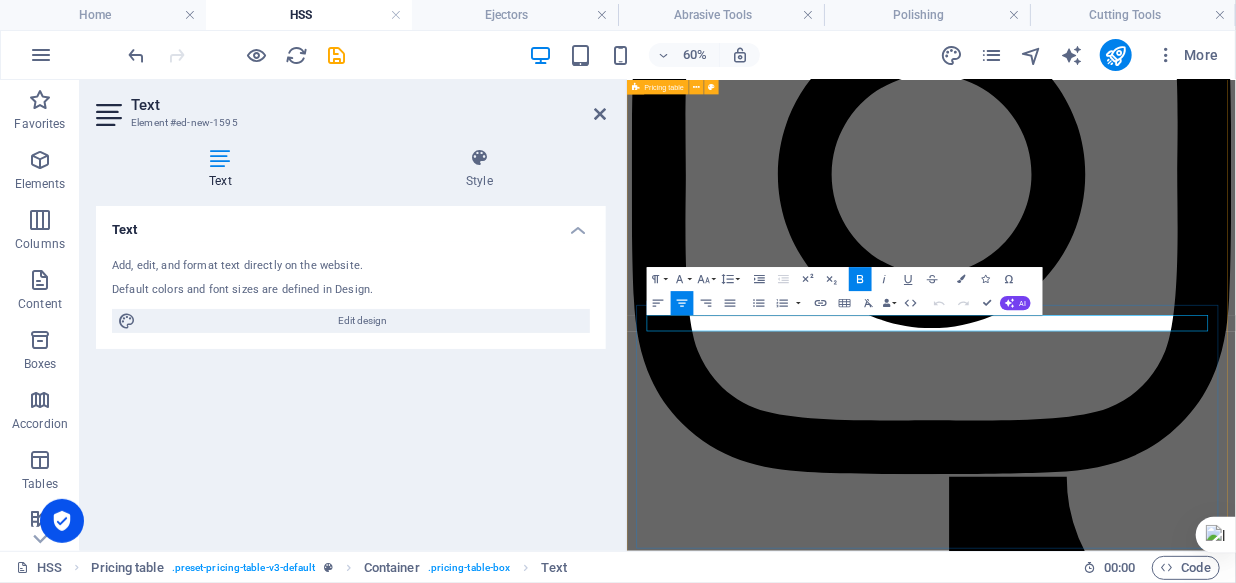 click on "HSS ENDMILL FINISHING" at bounding box center (1133, 6591) 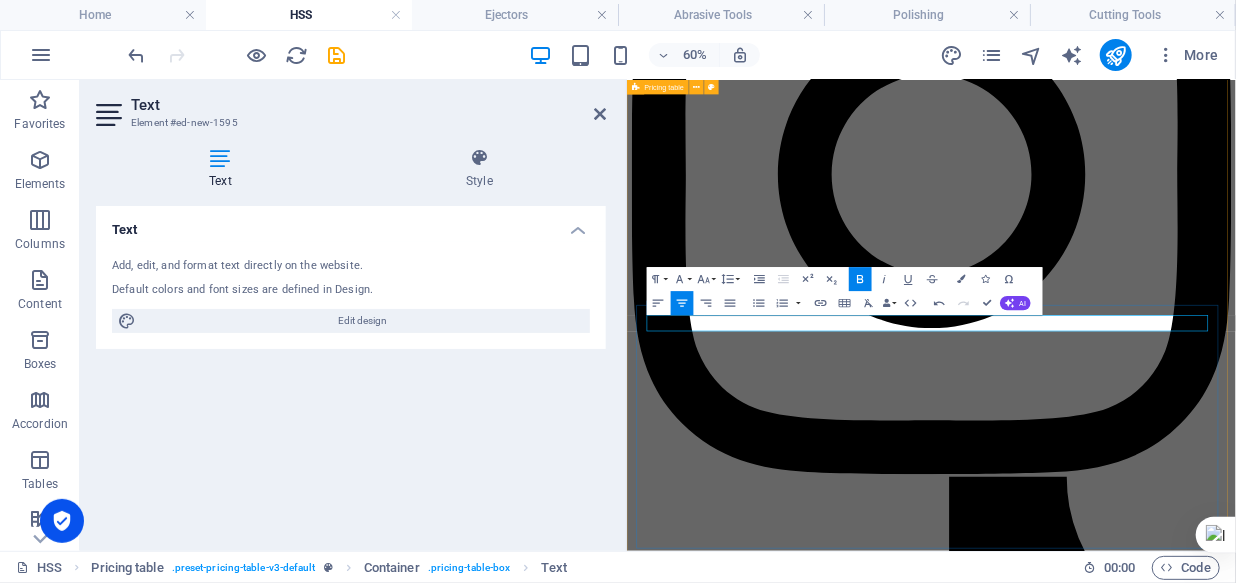 type 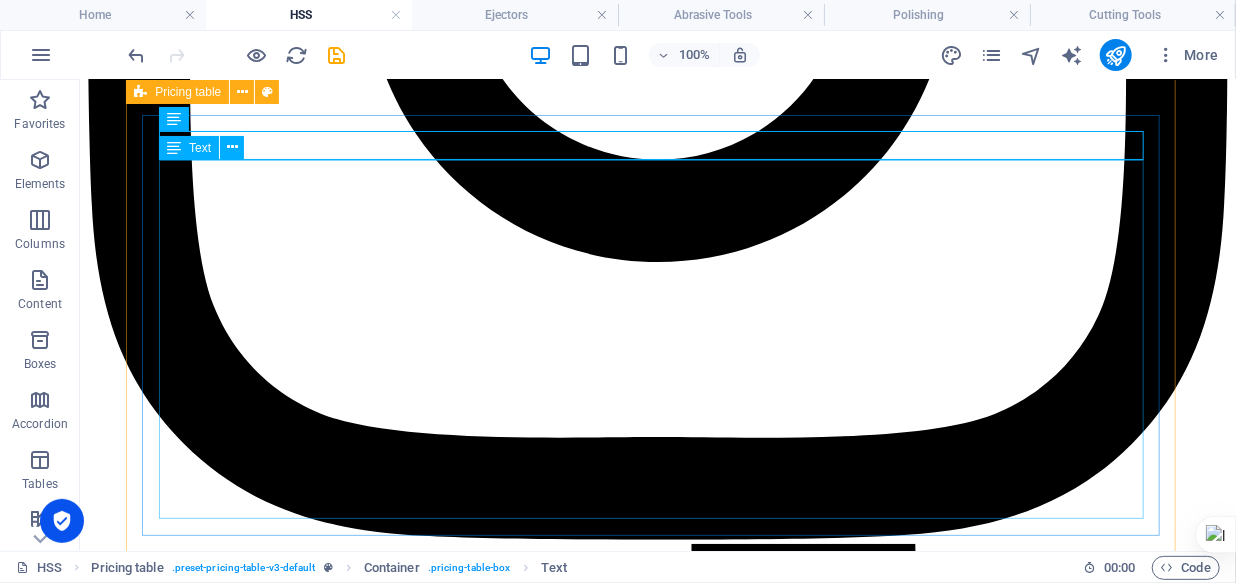 scroll, scrollTop: 3321, scrollLeft: 0, axis: vertical 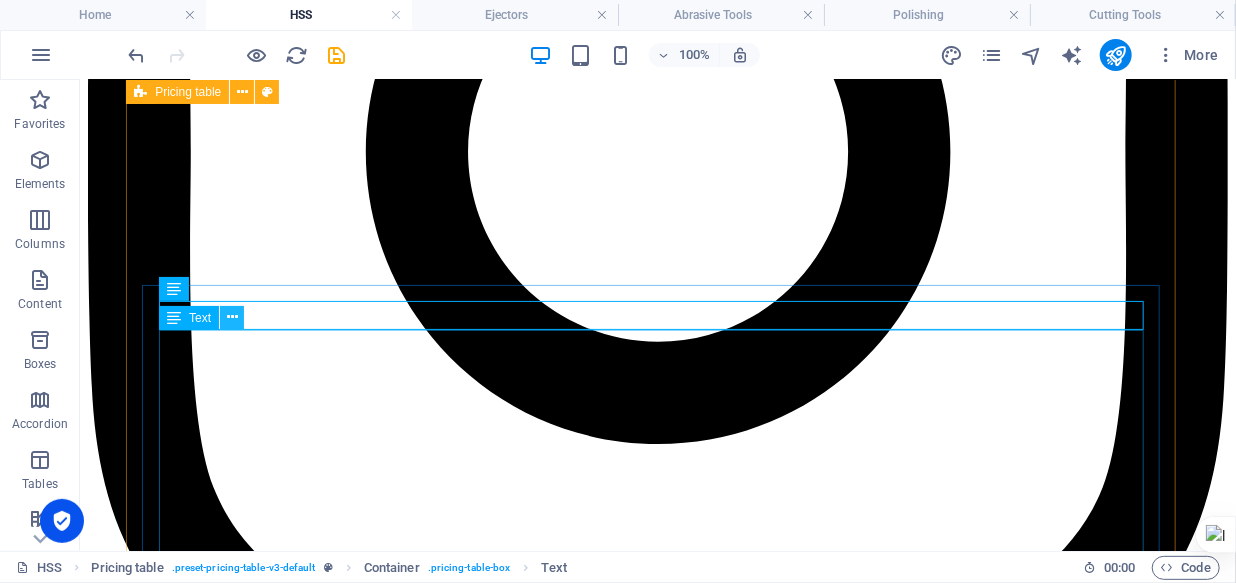 click at bounding box center [232, 317] 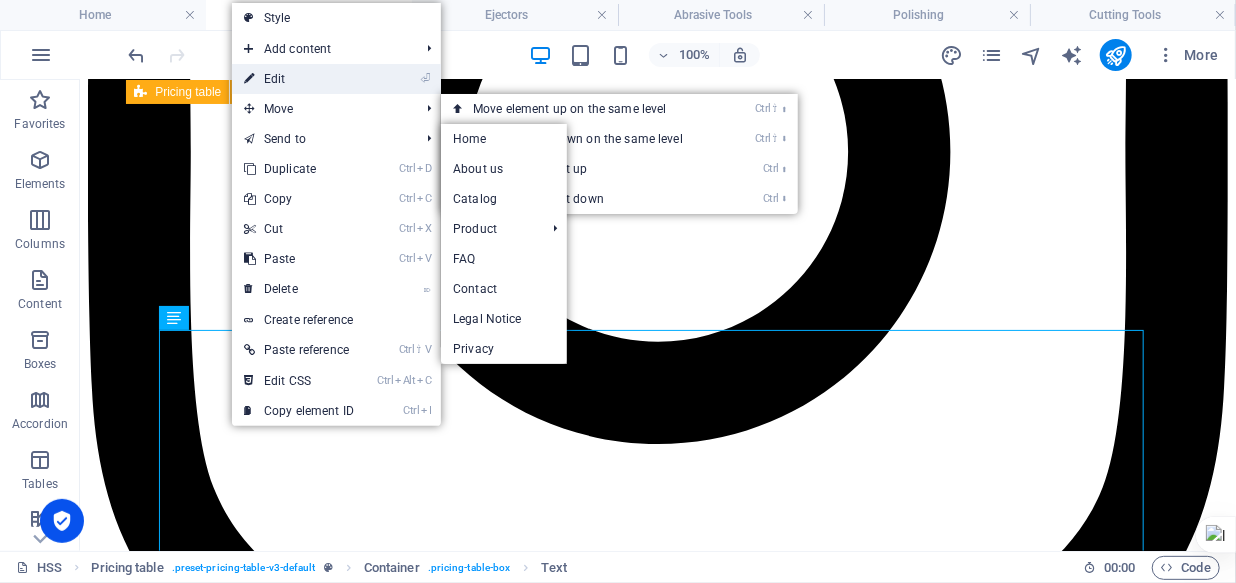 click on "⏎  Edit" at bounding box center [299, 79] 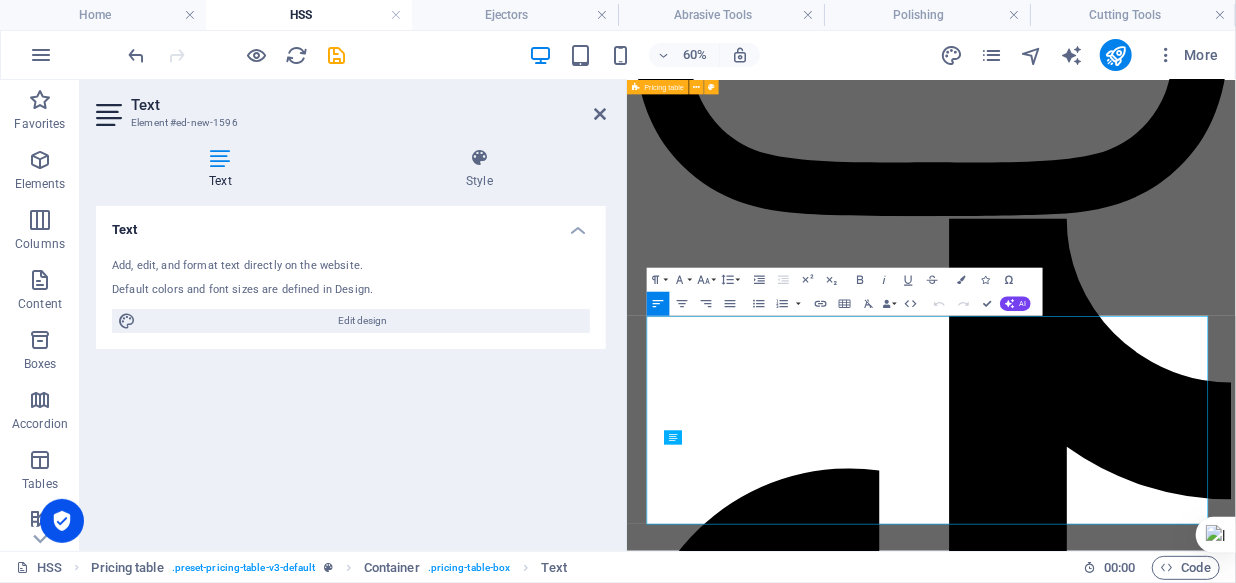 scroll, scrollTop: 2918, scrollLeft: 0, axis: vertical 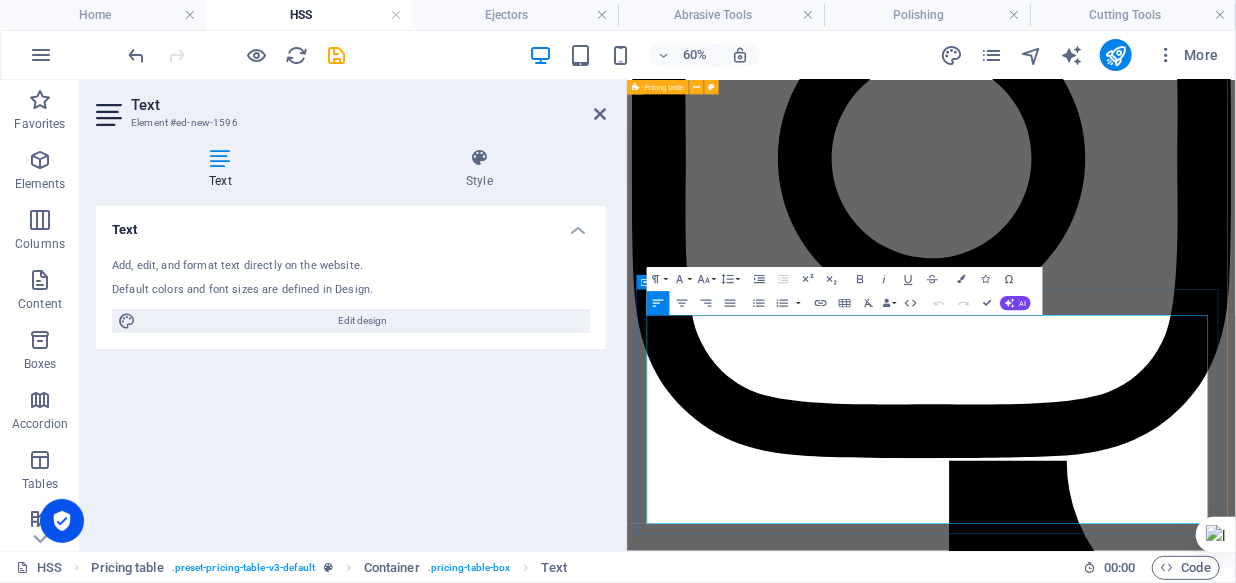 click on "Ø6" at bounding box center (652, 6602) 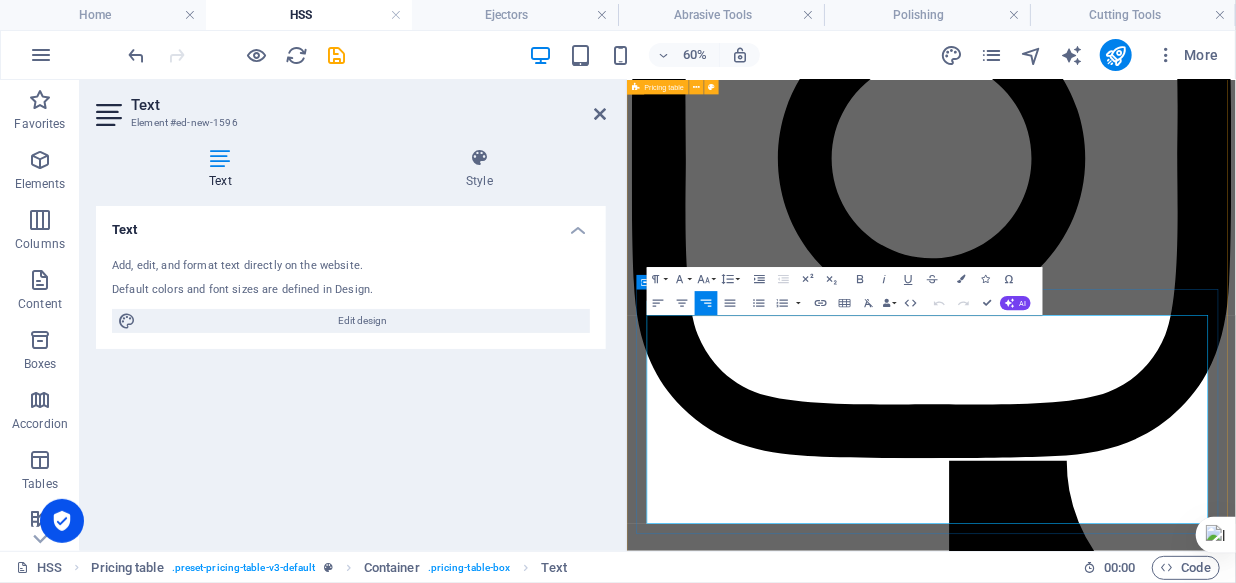 type 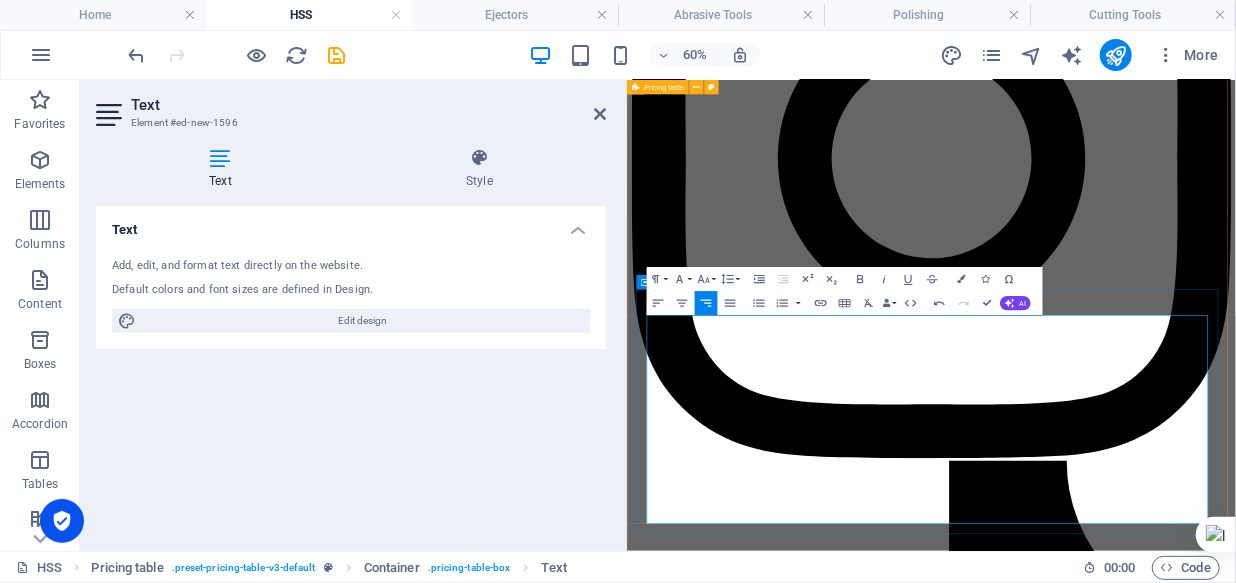 click on "Ø8" at bounding box center (652, 6624) 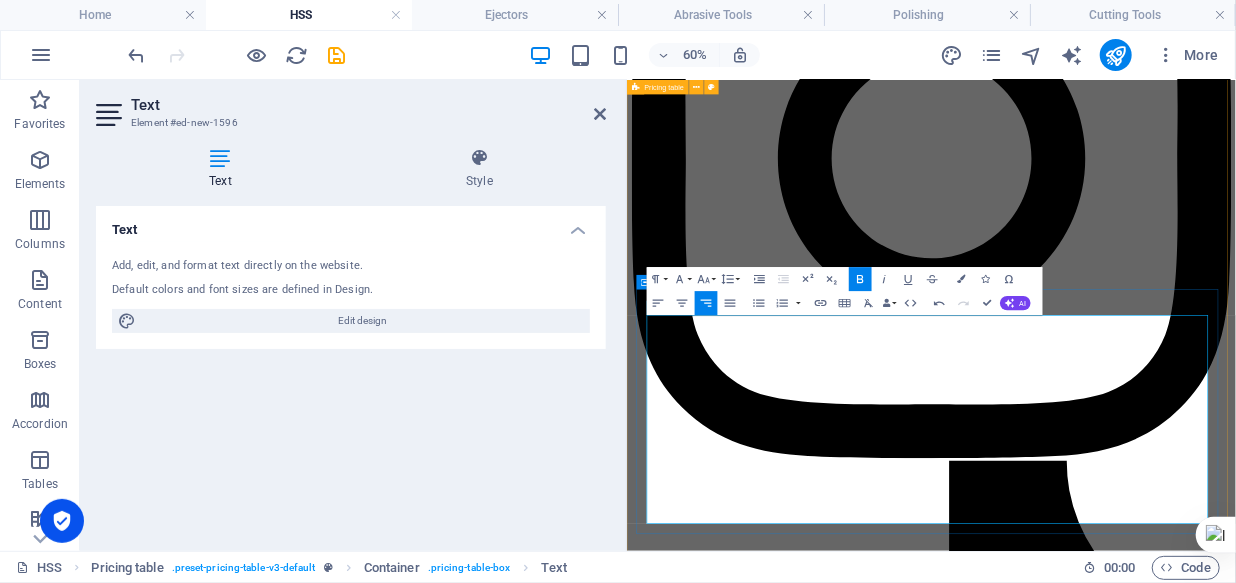 click on "Ø10" at bounding box center [652, 6647] 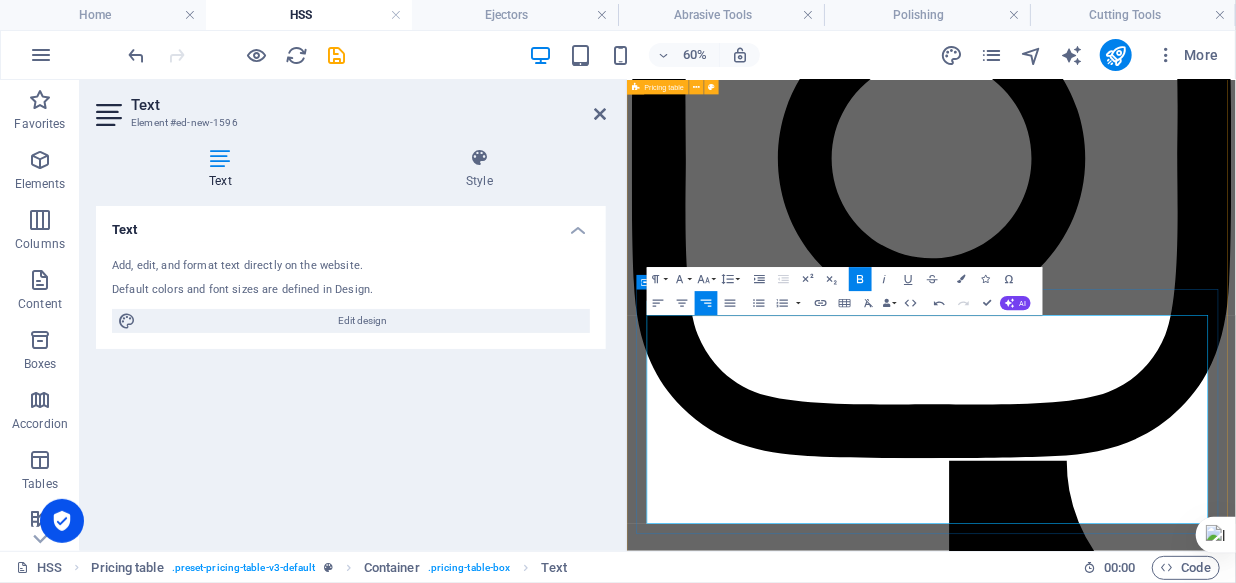 click on "Ø12" at bounding box center [652, 6671] 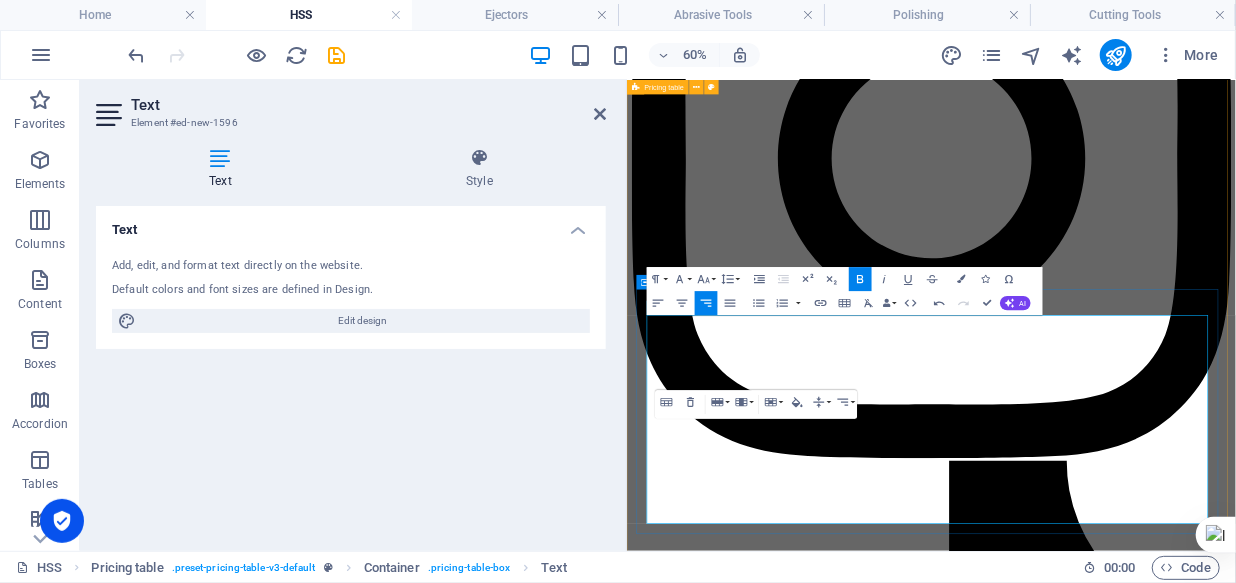 click on "Ø16" at bounding box center (652, 6720) 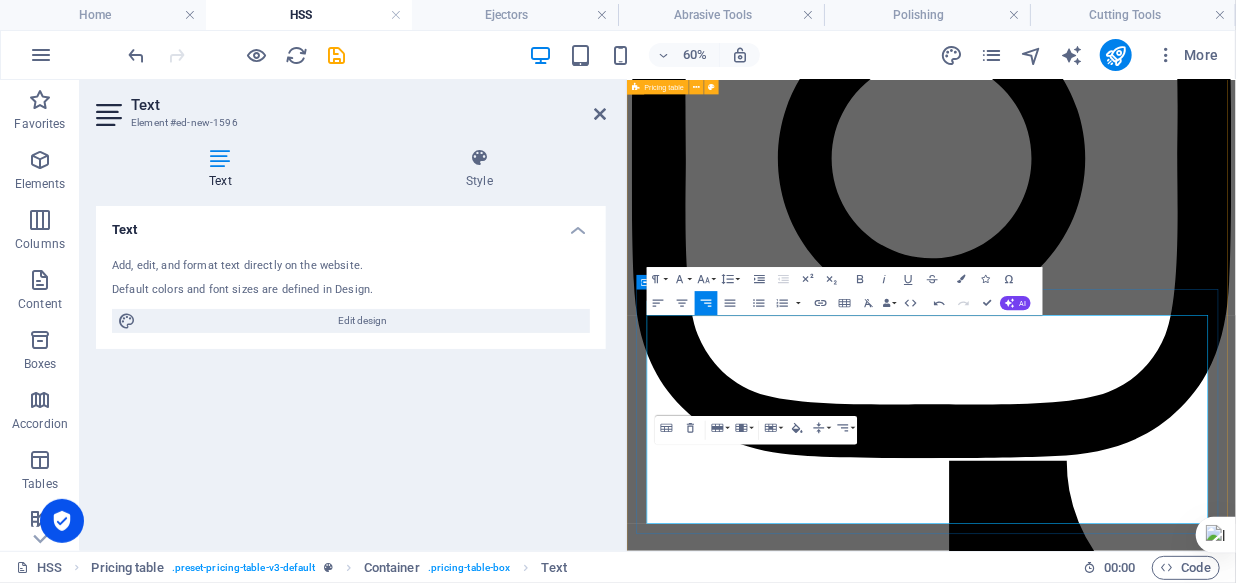 click on "Ø16" at bounding box center (652, 6720) 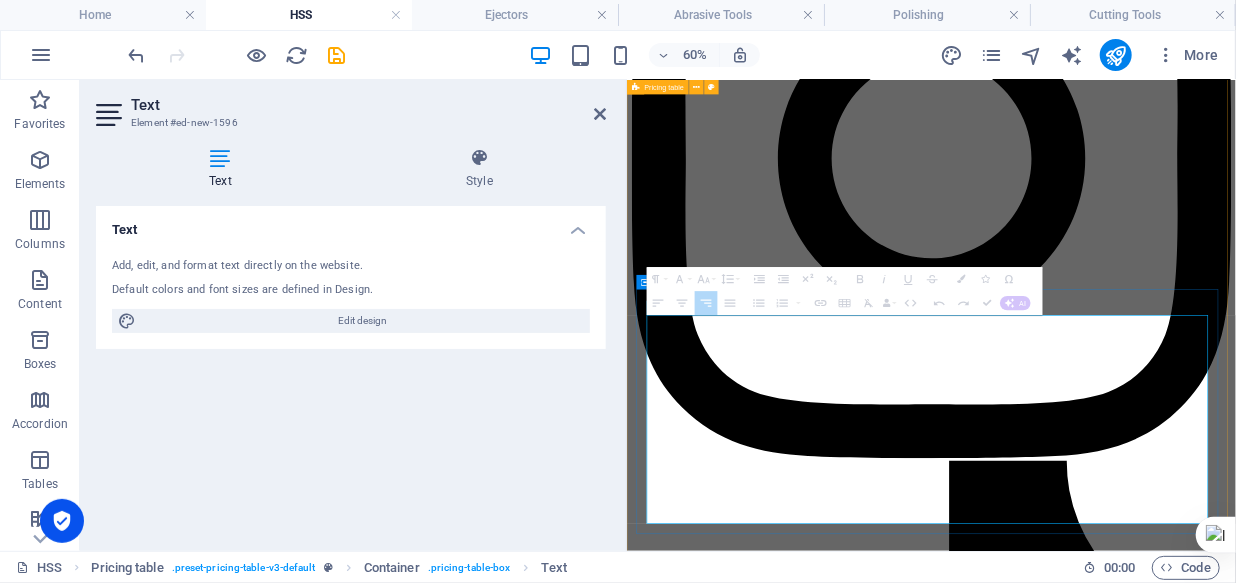 drag, startPoint x: 741, startPoint y: 750, endPoint x: 1411, endPoint y: 800, distance: 671.8631 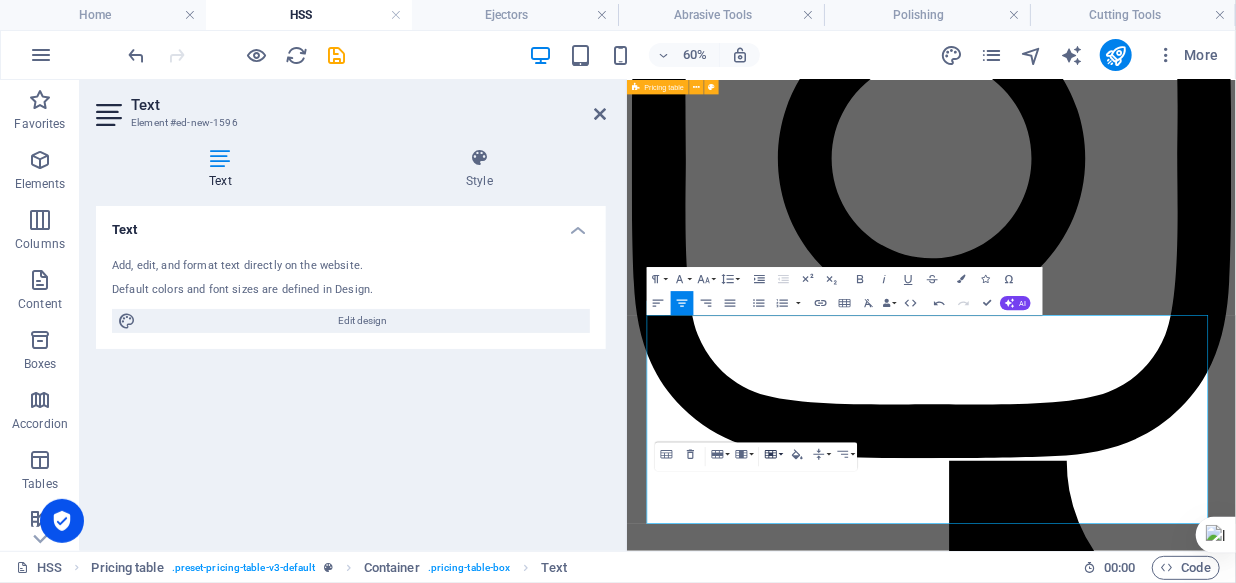 click on "Cell" at bounding box center [773, 454] 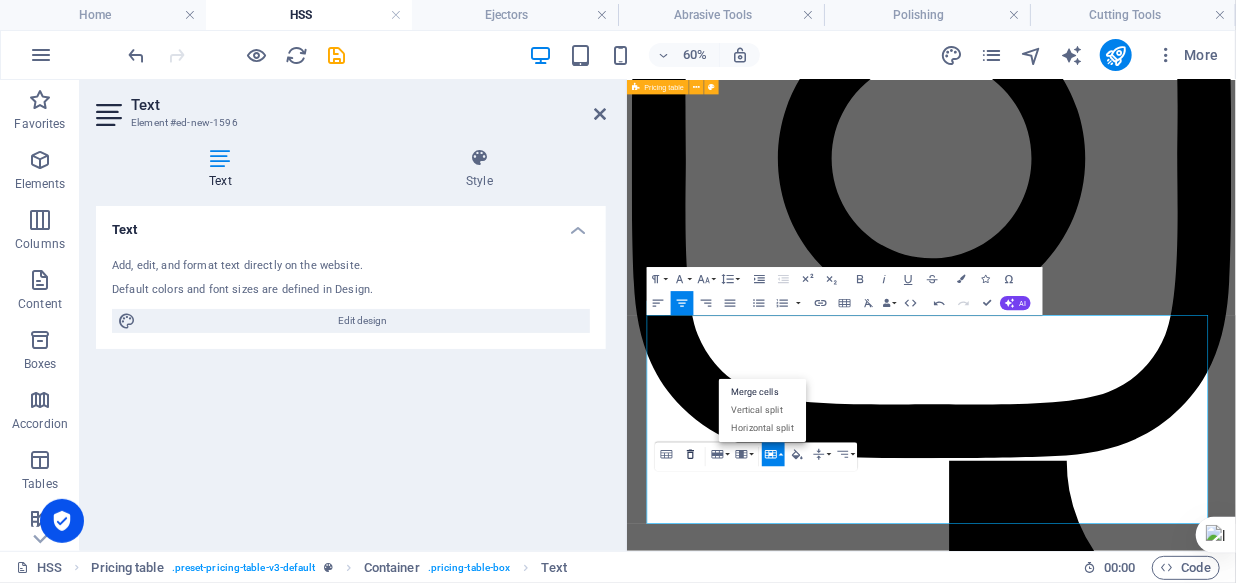 click 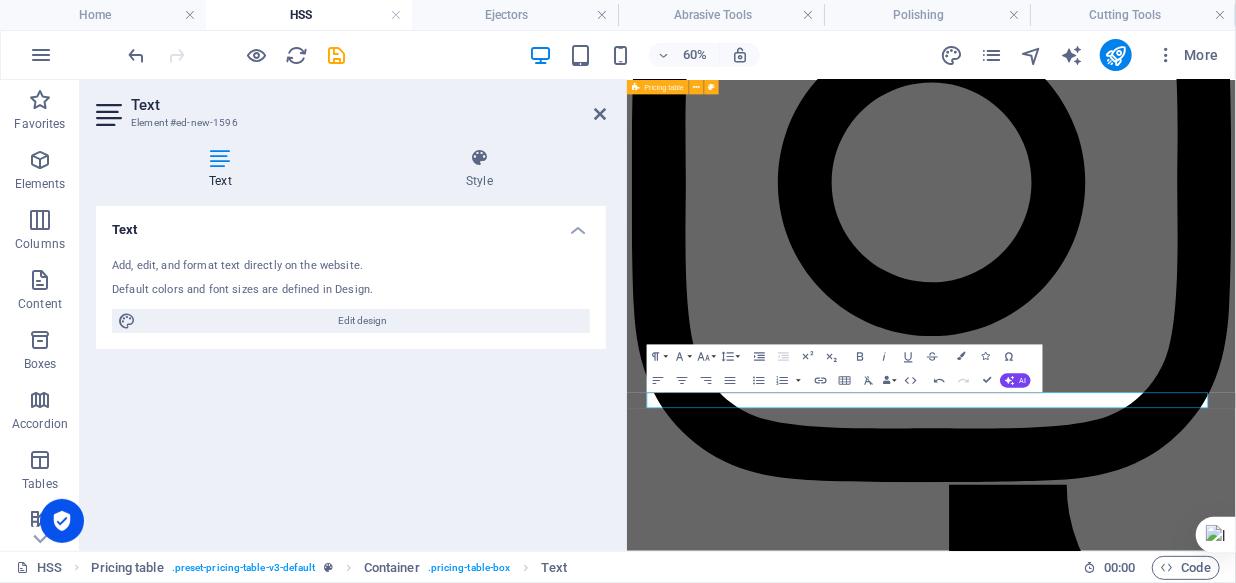 scroll, scrollTop: 2736, scrollLeft: 0, axis: vertical 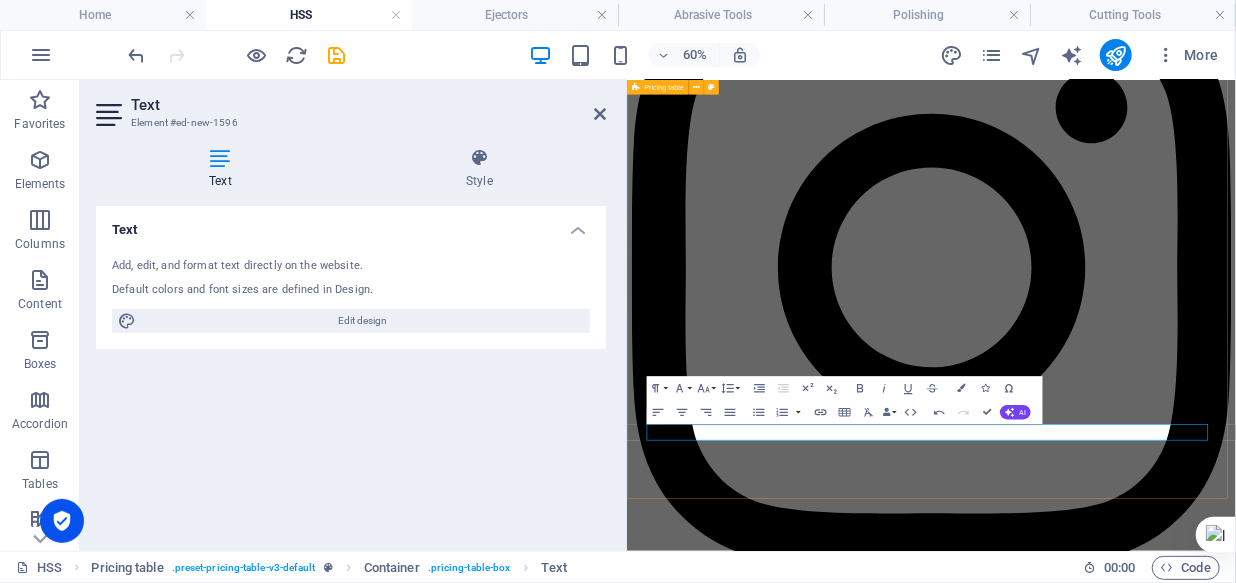 click on "HSS ENDMILL ROUGHING Ø6 Rp. 32.000,- Ø8 Rp. 76.000,- Ø10 Rp. 82.000,- Ø12 Rp. 115.000,- Ø14 Rp. 134.000,- Ø16 Rp. 134.000,- Ø18 Rp. 251.000,- Ø20 Rp. 251.000,- HSS ENDMILL FINISHING Ø6 Rp. 31.000,- Ø8 Rp. 49.500,- Ø10 Rp. 61.000,- Ø12 Rp. 86.000,- Ø14 Rp. 128.000,- Ø16 Rp. 128.000,- Ø18 Rp. 142.000,- Ø20 Rp. 142.000,- HSS ROUND DIES" at bounding box center (1133, 6533) 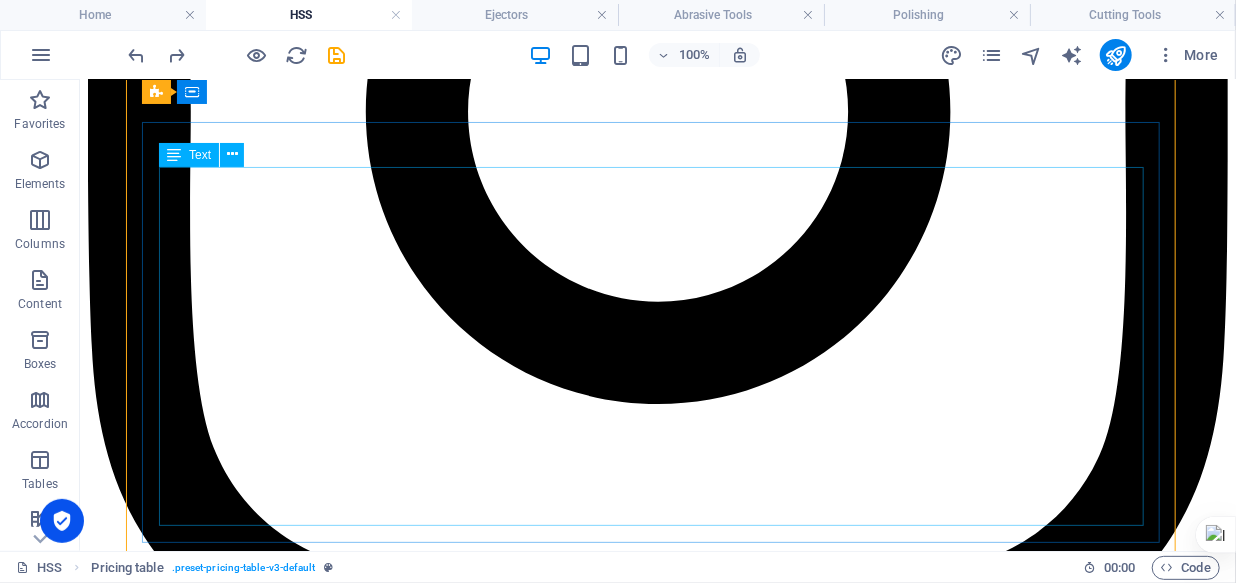 scroll, scrollTop: 3354, scrollLeft: 0, axis: vertical 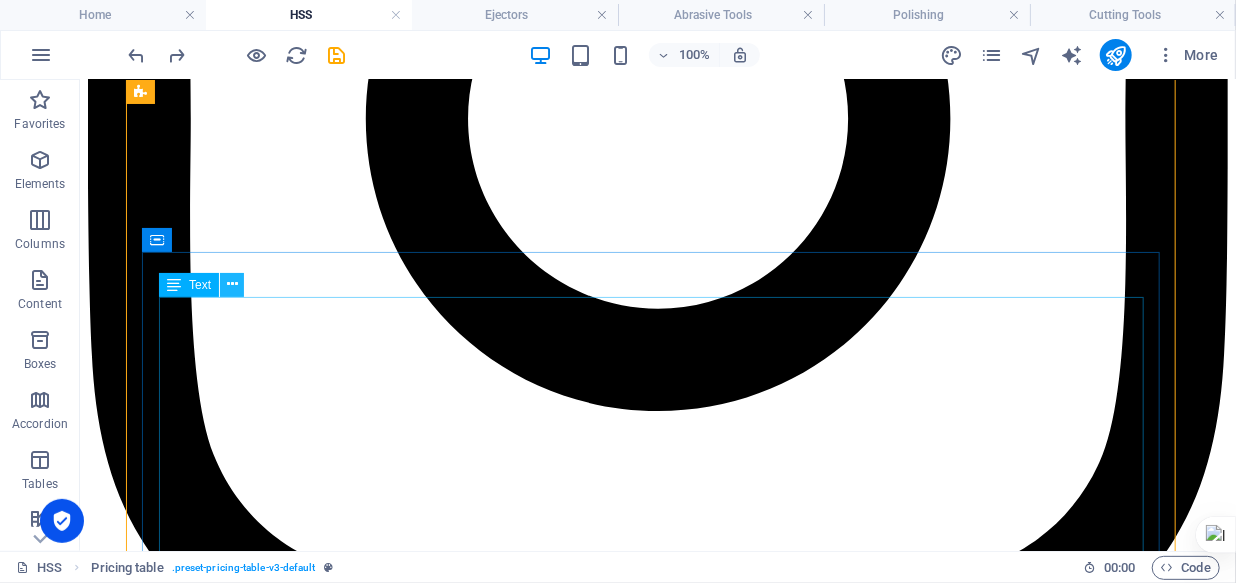 click at bounding box center (232, 284) 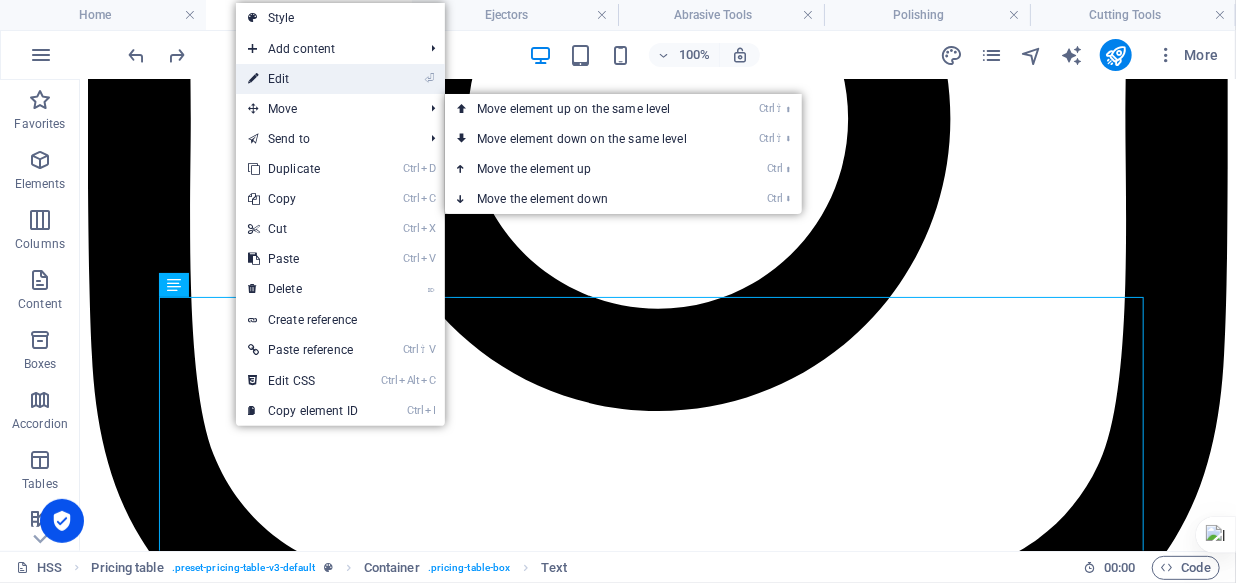 click on "⏎  Edit" at bounding box center (303, 79) 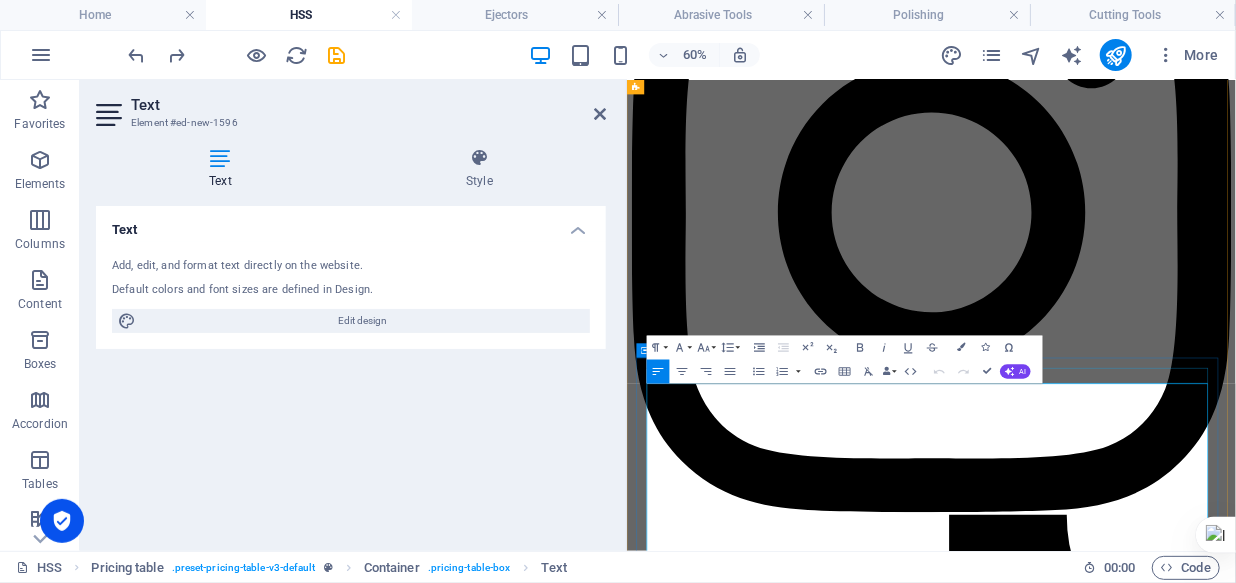 scroll, scrollTop: 2736, scrollLeft: 0, axis: vertical 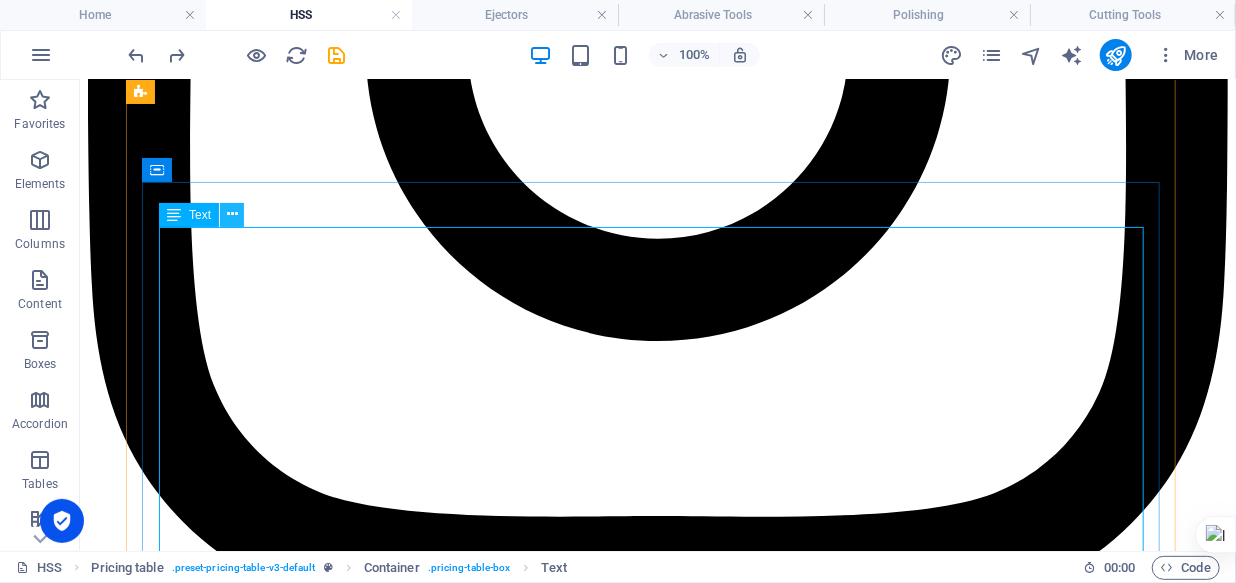 click at bounding box center (232, 214) 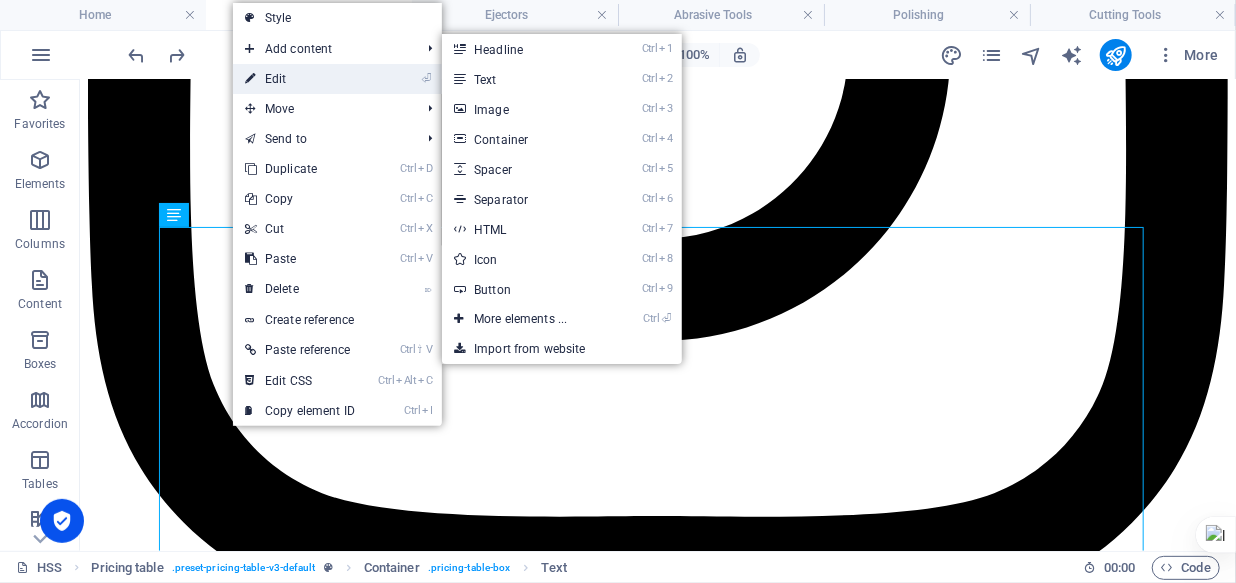 click on "⏎  Edit" at bounding box center (300, 79) 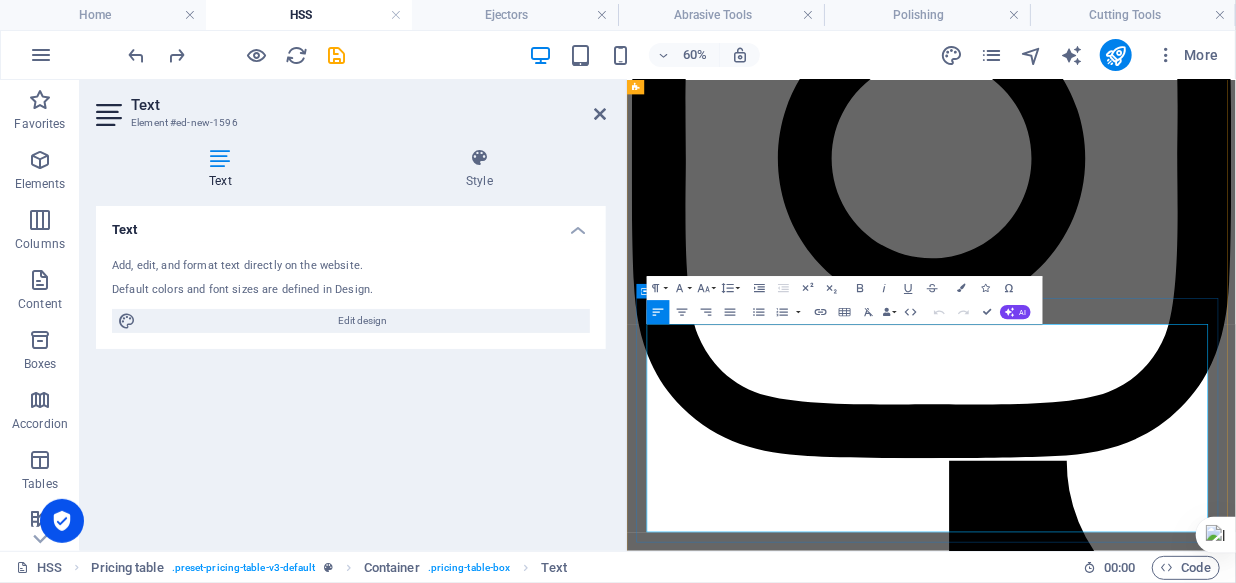 scroll, scrollTop: 2827, scrollLeft: 0, axis: vertical 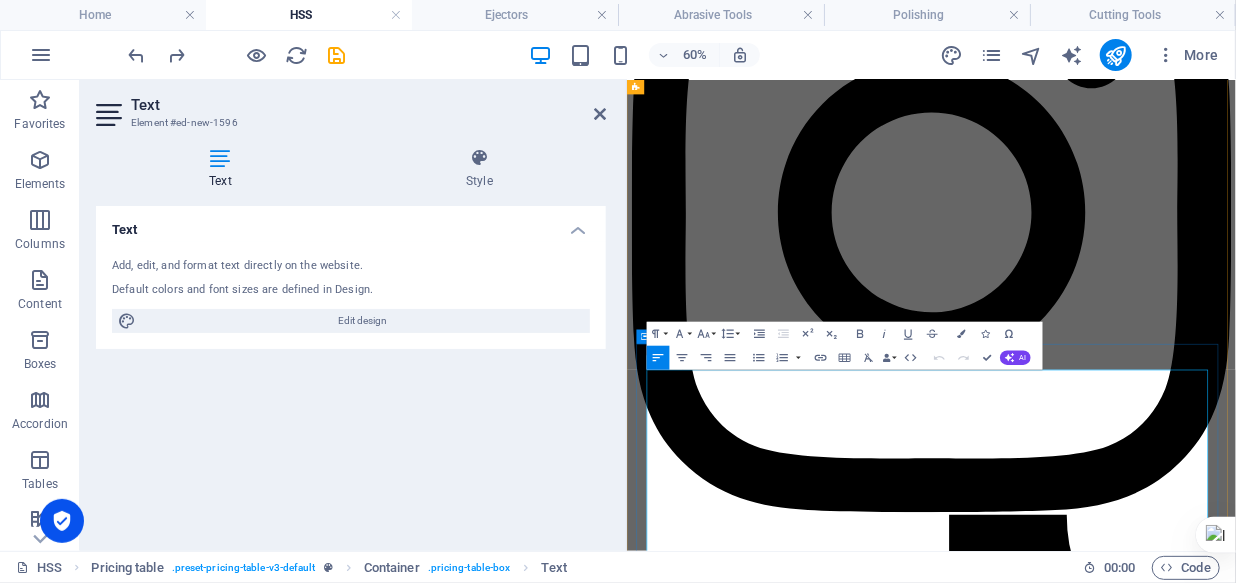 click on "Ø6" at bounding box center [652, 6693] 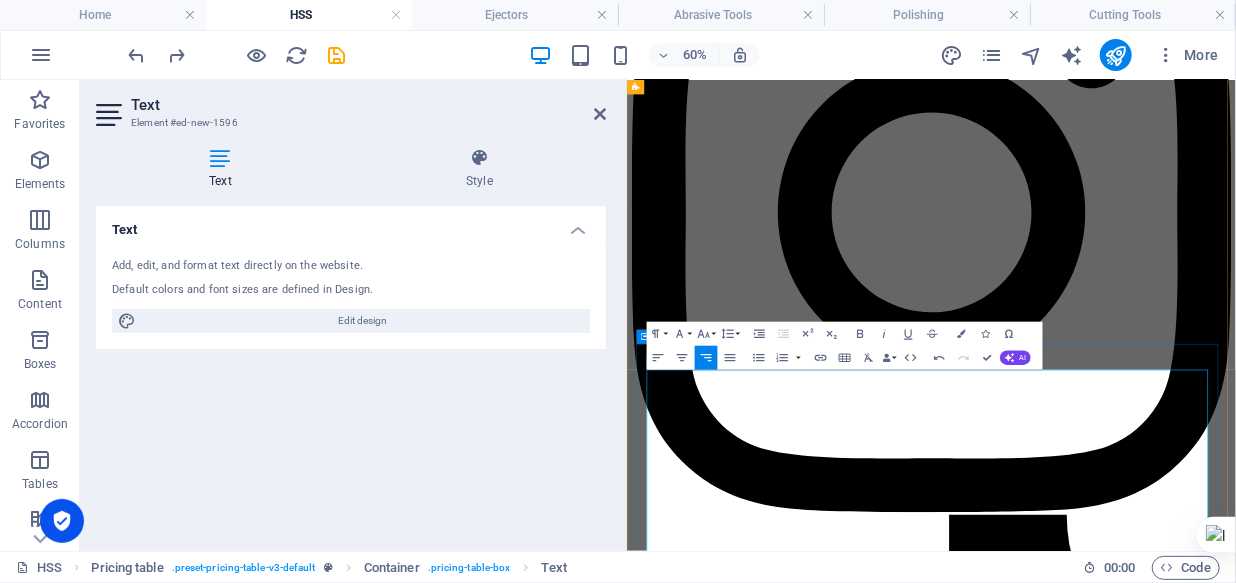 type 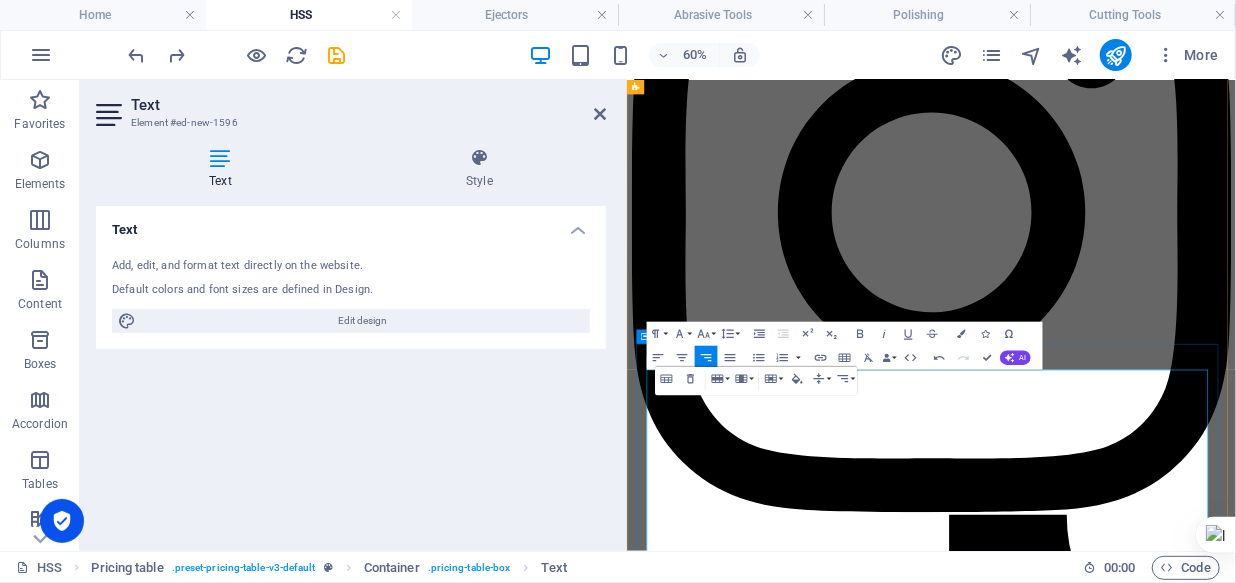 click on "Ø10" at bounding box center [652, 6738] 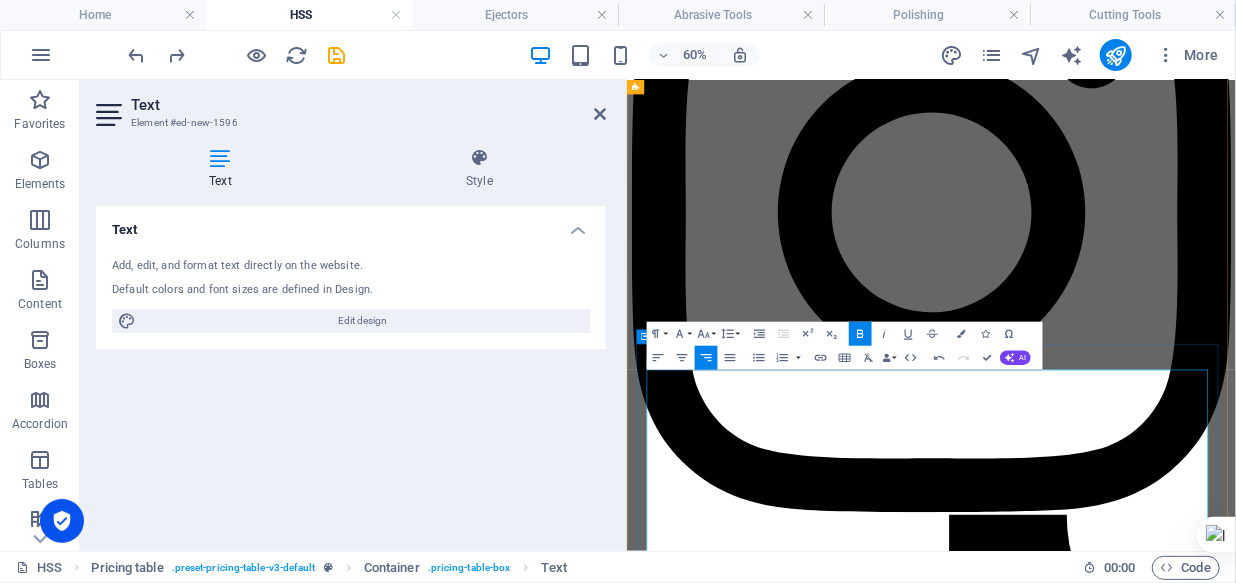 click on "Ø12" at bounding box center (652, 6762) 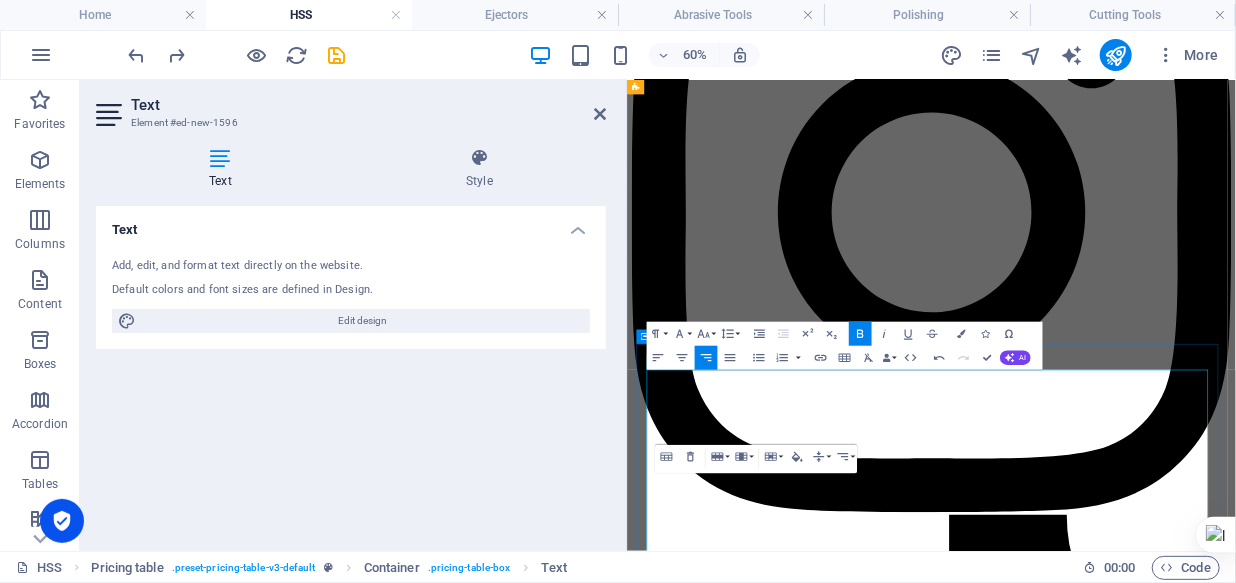 click on "Ø16" at bounding box center [652, 6811] 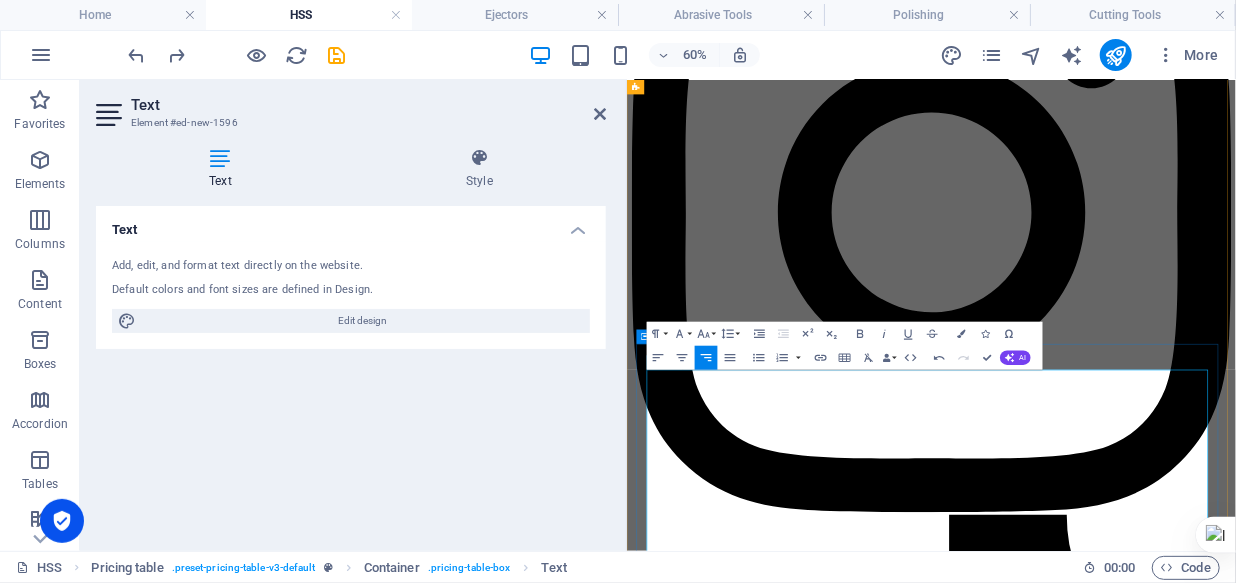 click on "Rp. 128.000,-" at bounding box center (716, 6787) 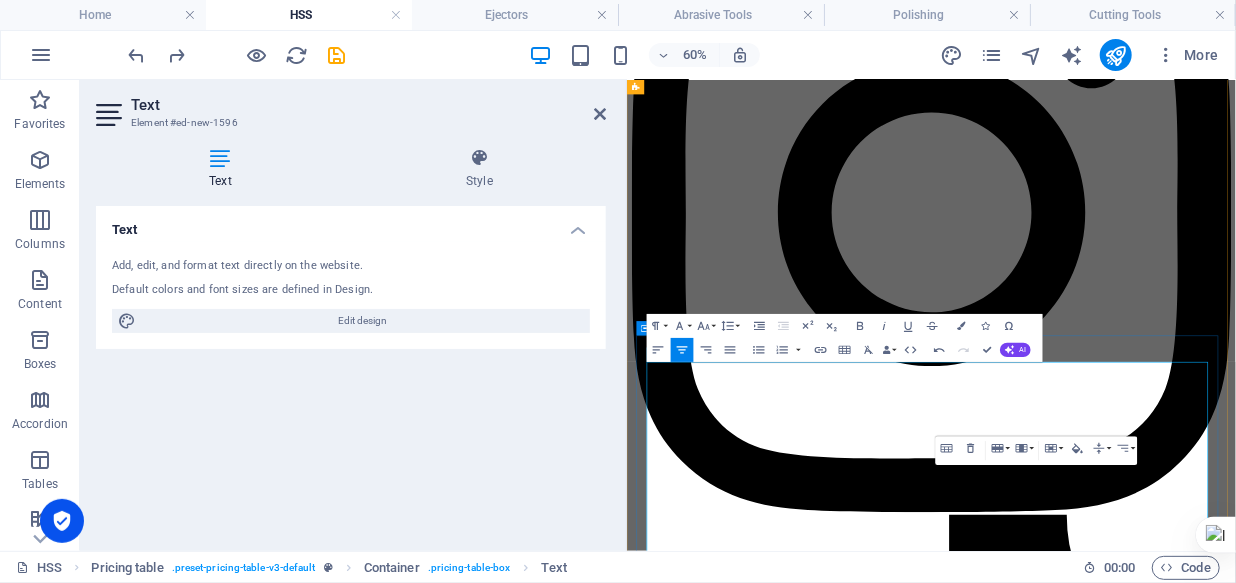 scroll, scrollTop: 2918, scrollLeft: 0, axis: vertical 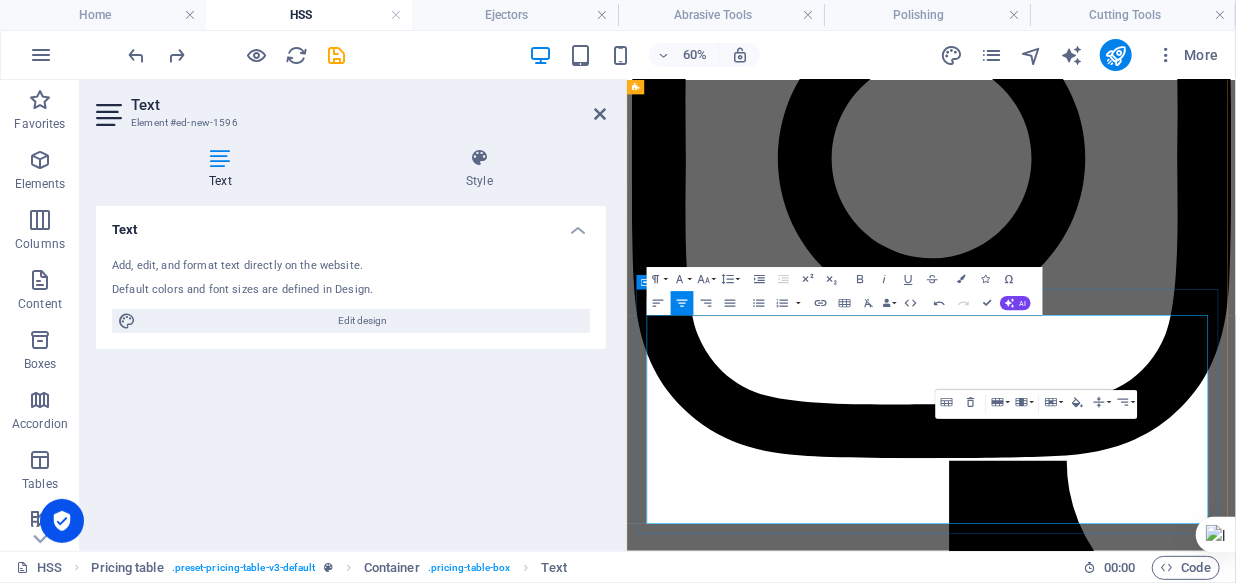 drag, startPoint x: 868, startPoint y: 741, endPoint x: 1398, endPoint y: 558, distance: 560.70404 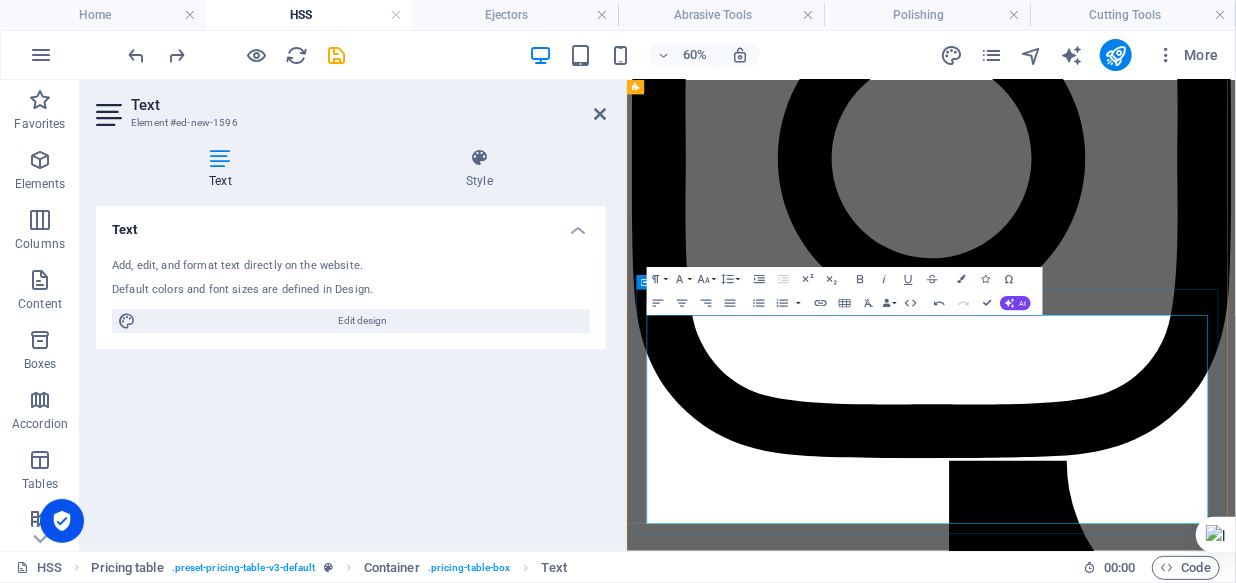 click on "Rp. 142.000,-" at bounding box center [716, 6744] 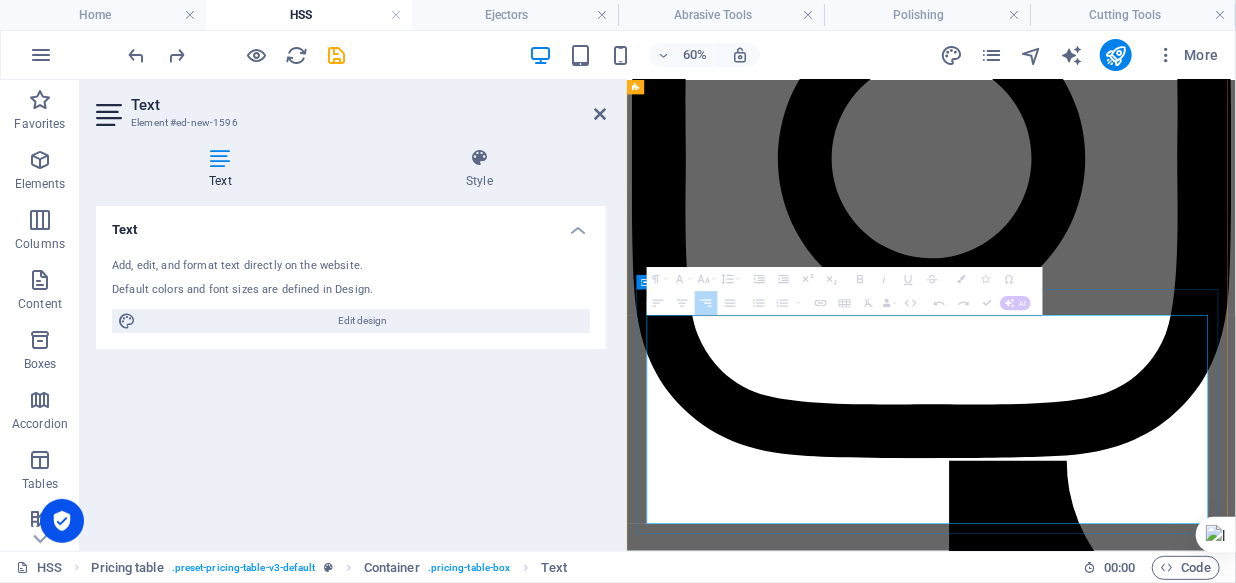 drag, startPoint x: 834, startPoint y: 756, endPoint x: 1311, endPoint y: 800, distance: 479.02505 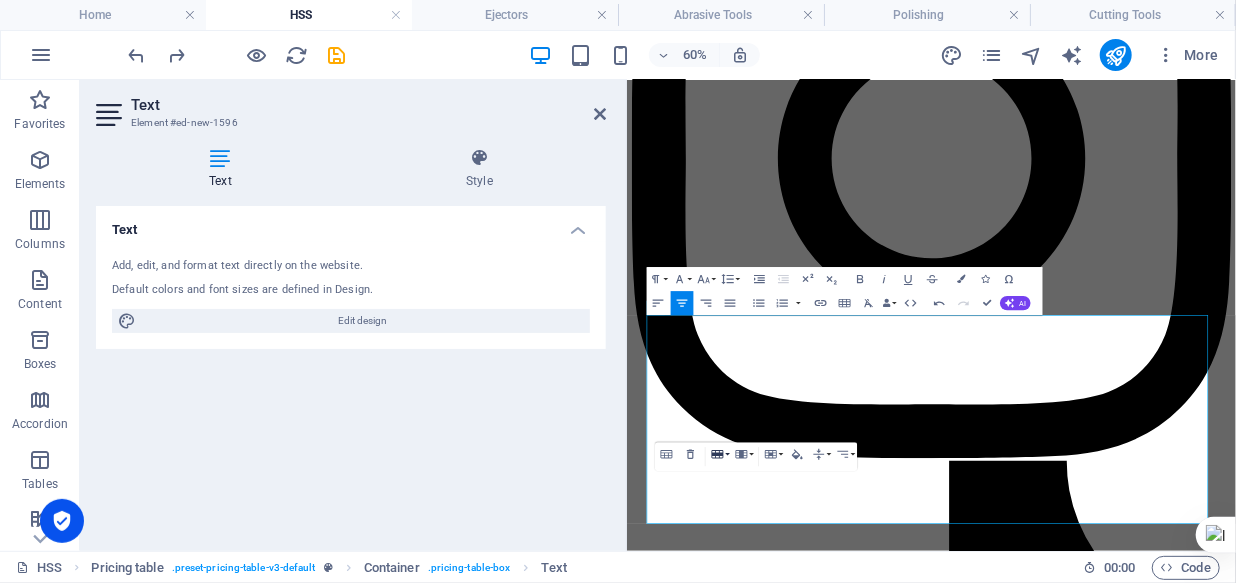 click on "Row" at bounding box center [719, 454] 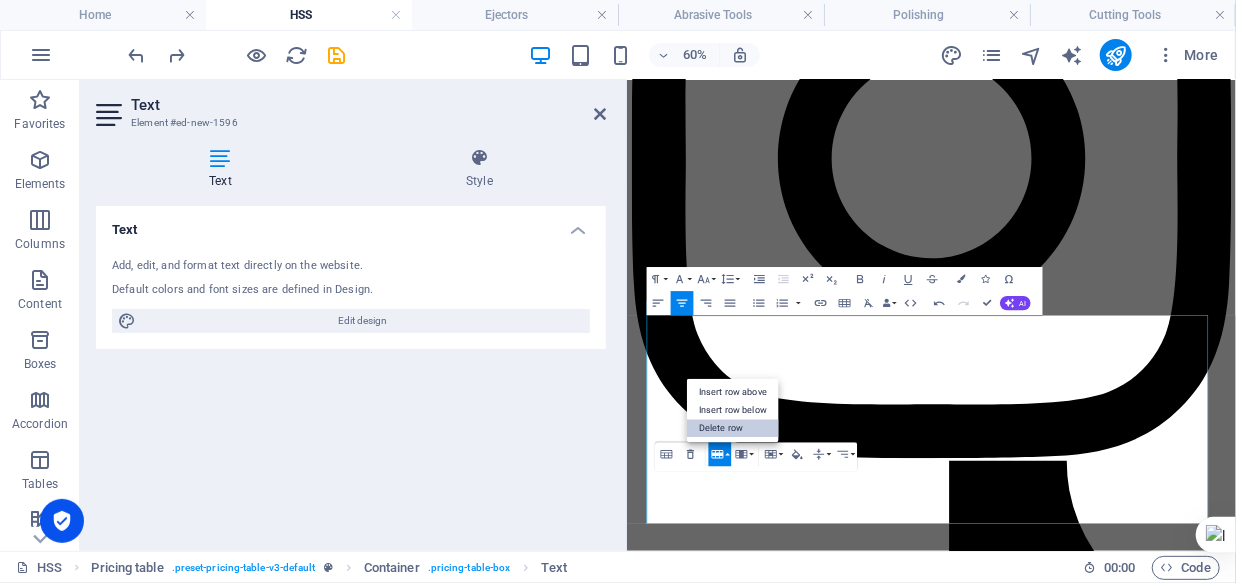 click on "Delete row" at bounding box center (733, 428) 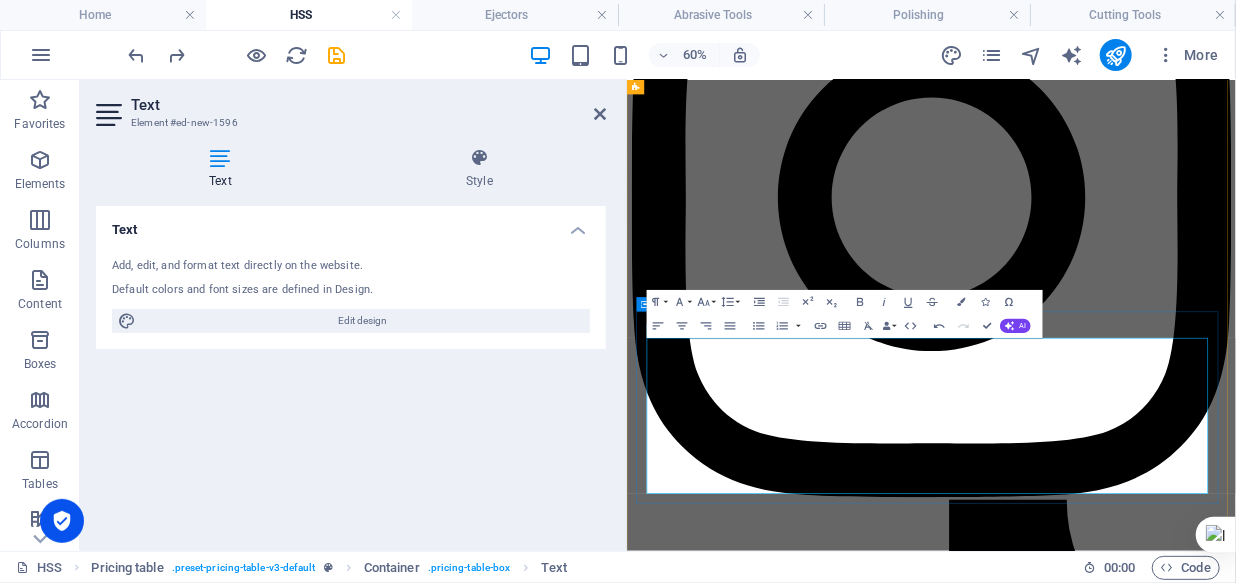 scroll, scrollTop: 2827, scrollLeft: 0, axis: vertical 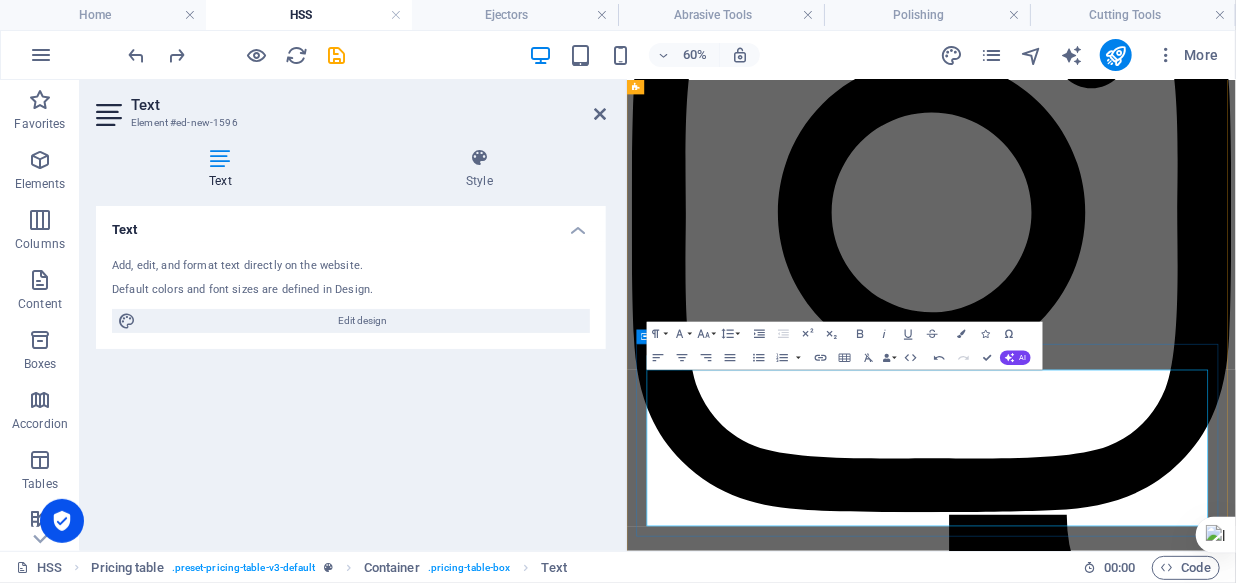 click on "Rp. 31.000,-" at bounding box center [716, 6691] 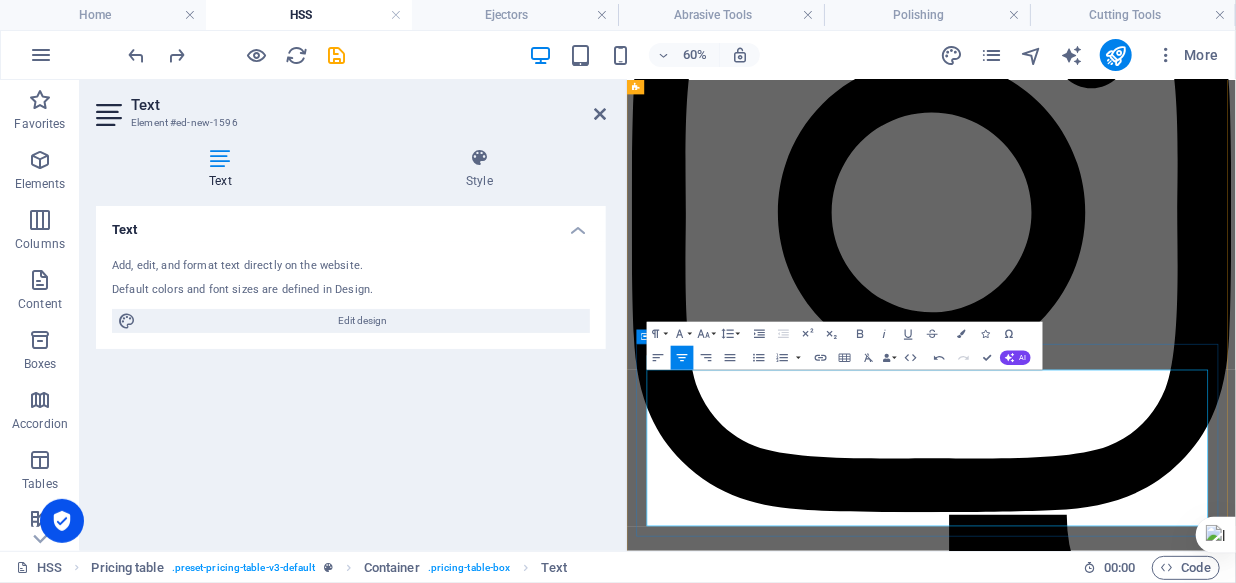click on "Rp. 54.000,-" at bounding box center (716, 6691) 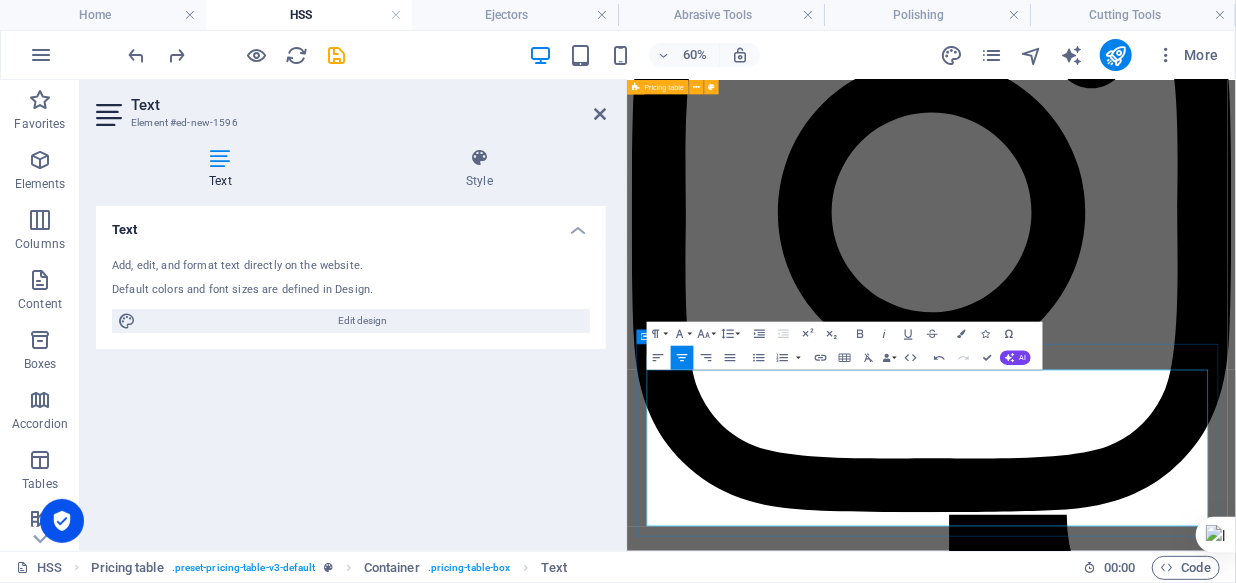 drag, startPoint x: 1271, startPoint y: 666, endPoint x: 1223, endPoint y: 666, distance: 48 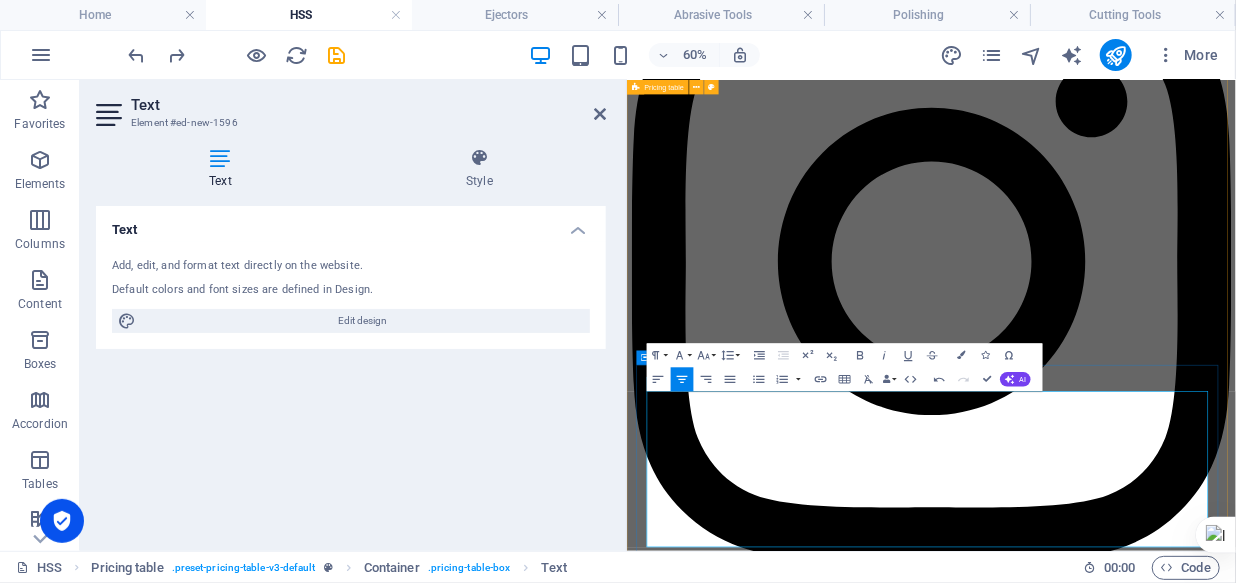 scroll, scrollTop: 2736, scrollLeft: 0, axis: vertical 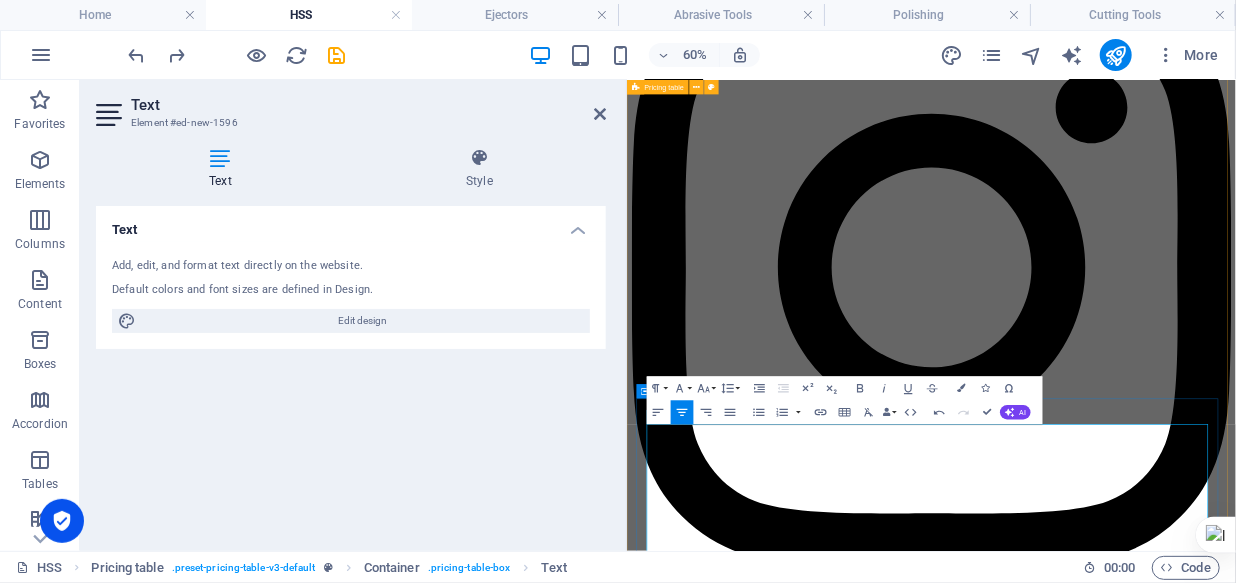 click on "Rp. 58.000,-" at bounding box center [716, 6806] 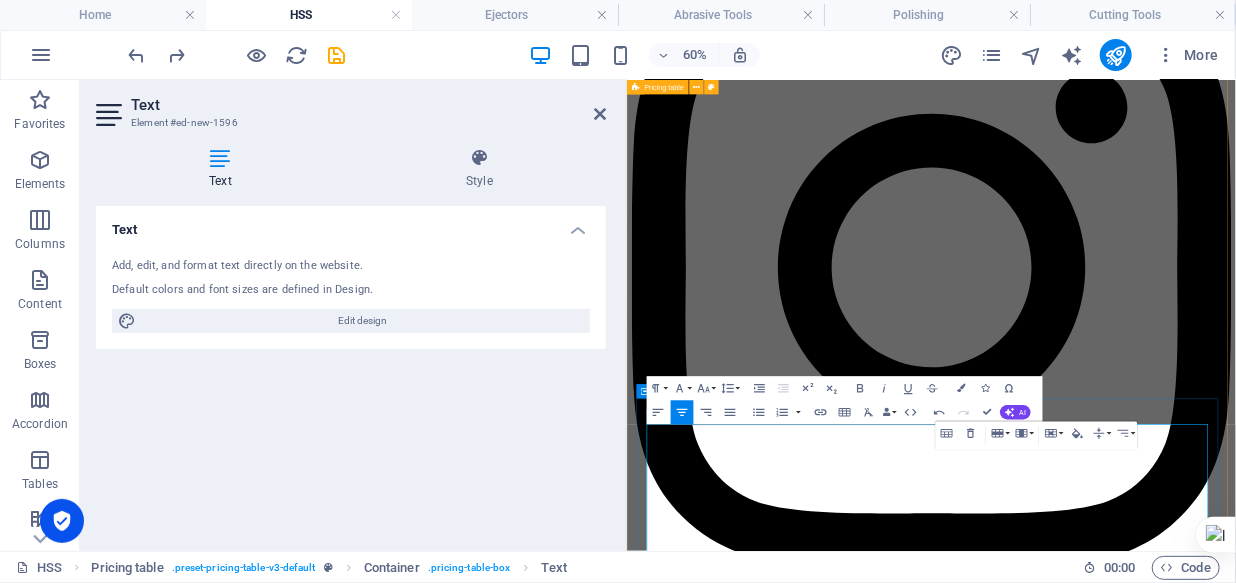 scroll, scrollTop: 2645, scrollLeft: 0, axis: vertical 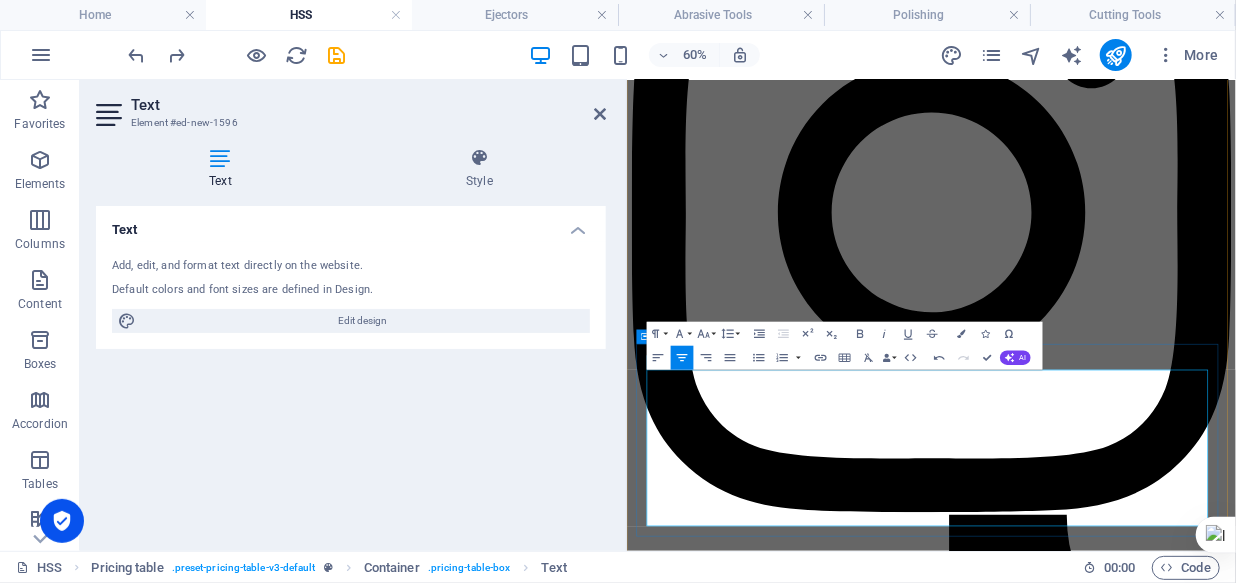click at bounding box center (716, 6739) 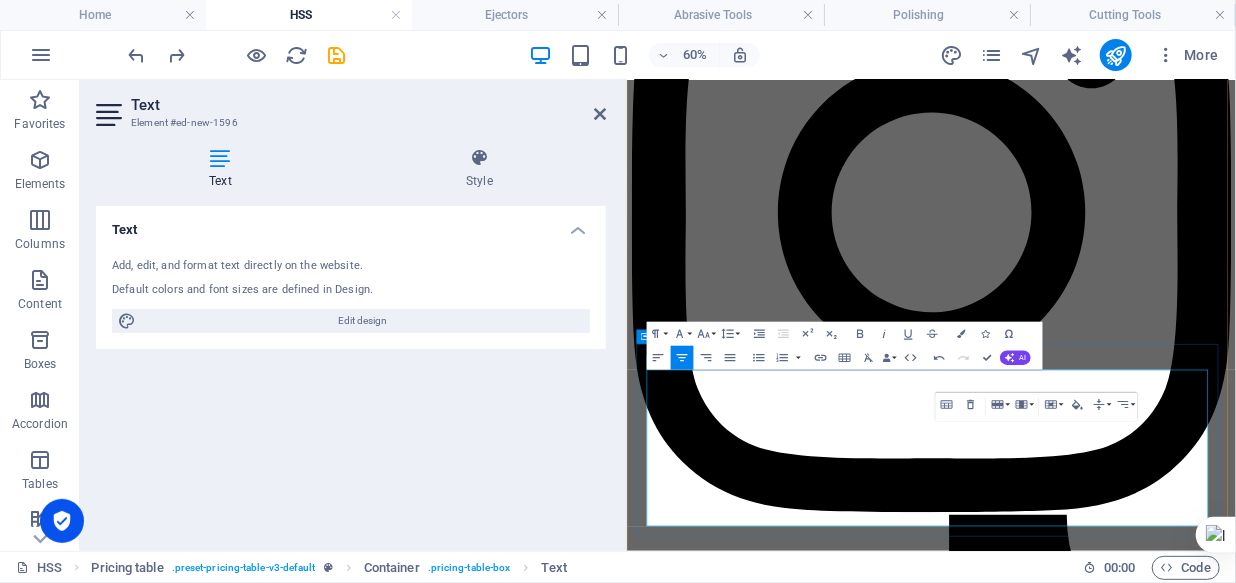 click at bounding box center [716, 6763] 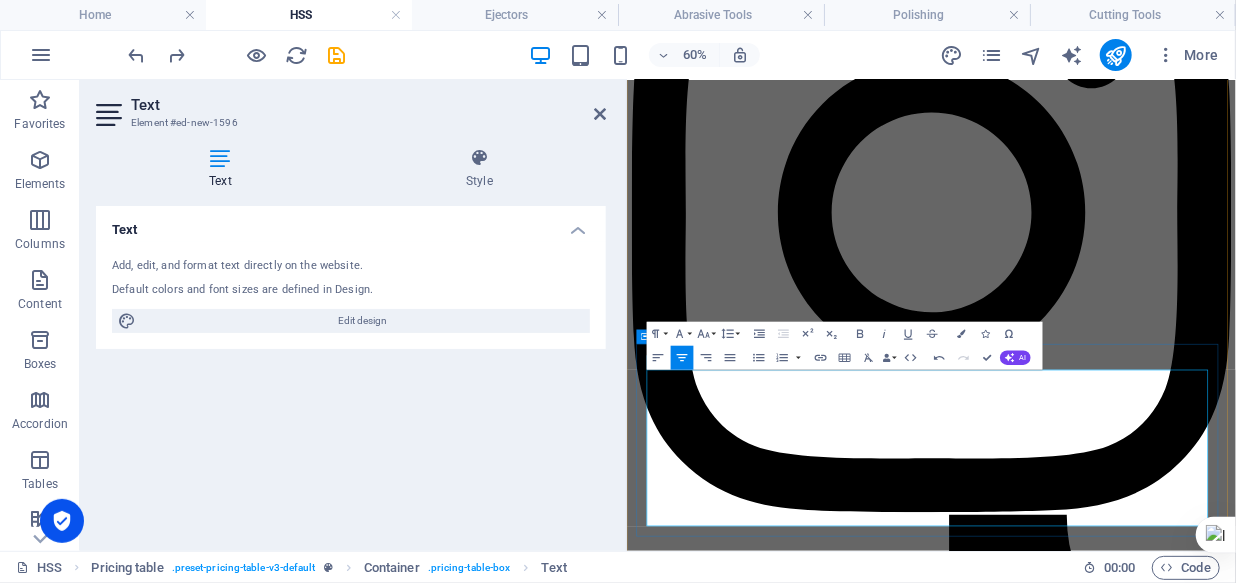 drag, startPoint x: 1285, startPoint y: 800, endPoint x: 1234, endPoint y: 804, distance: 51.156624 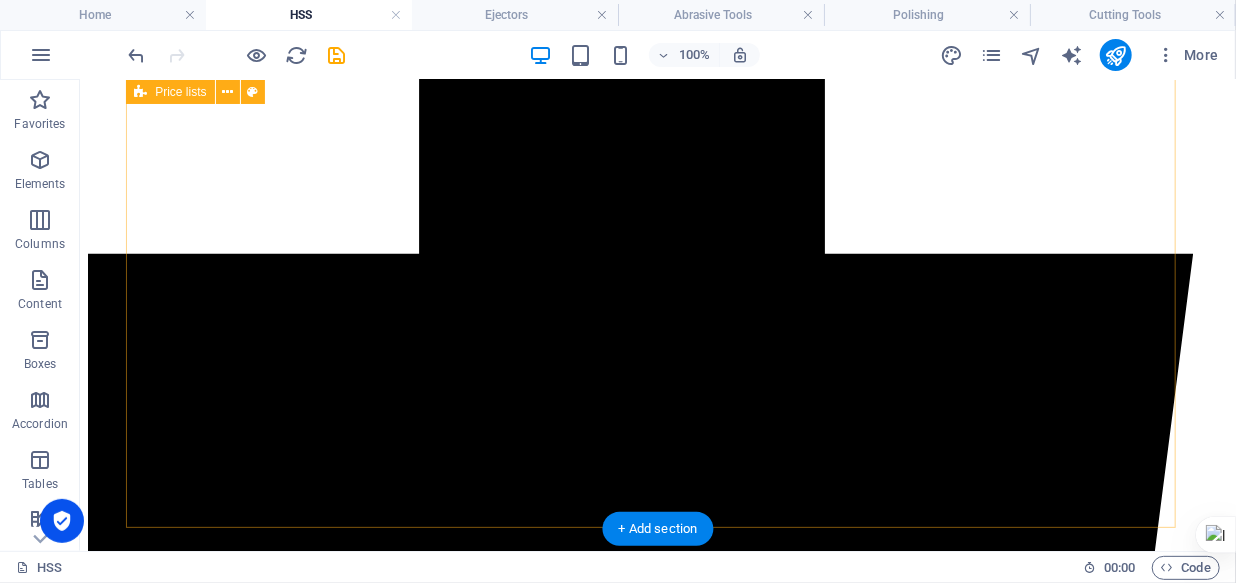 scroll, scrollTop: 1290, scrollLeft: 0, axis: vertical 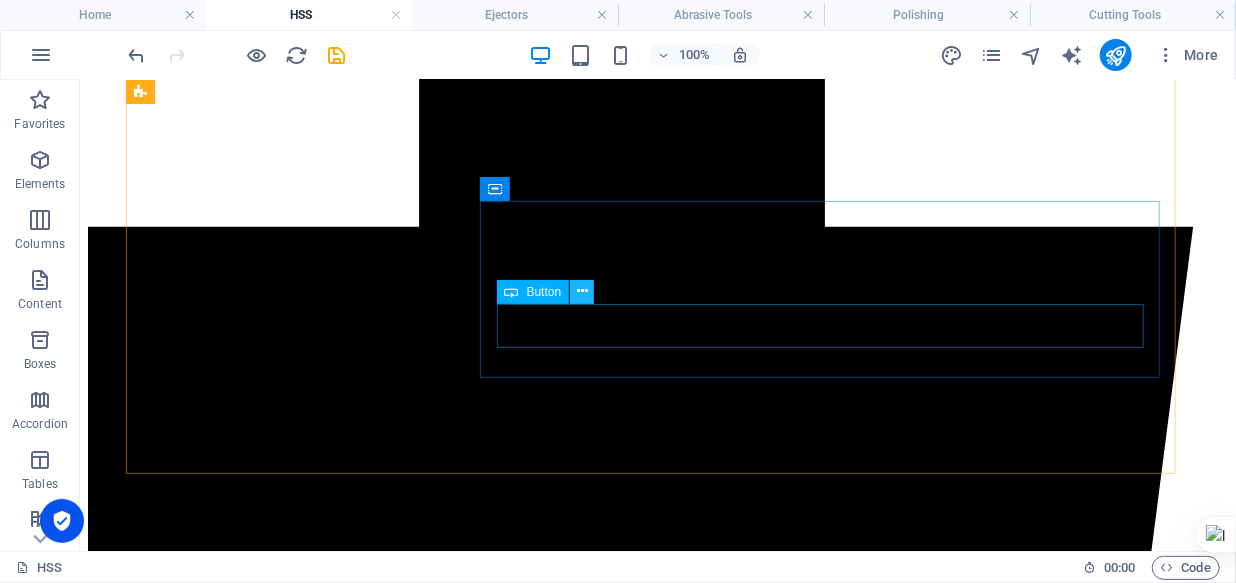 click at bounding box center (582, 291) 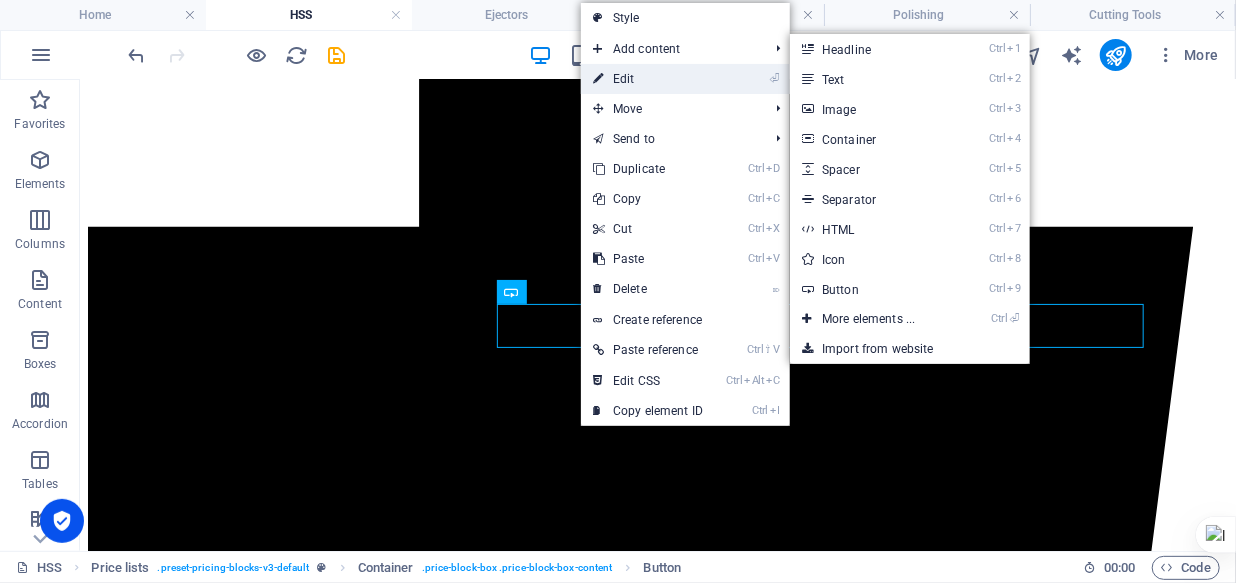 click on "⏎  Edit" at bounding box center [648, 79] 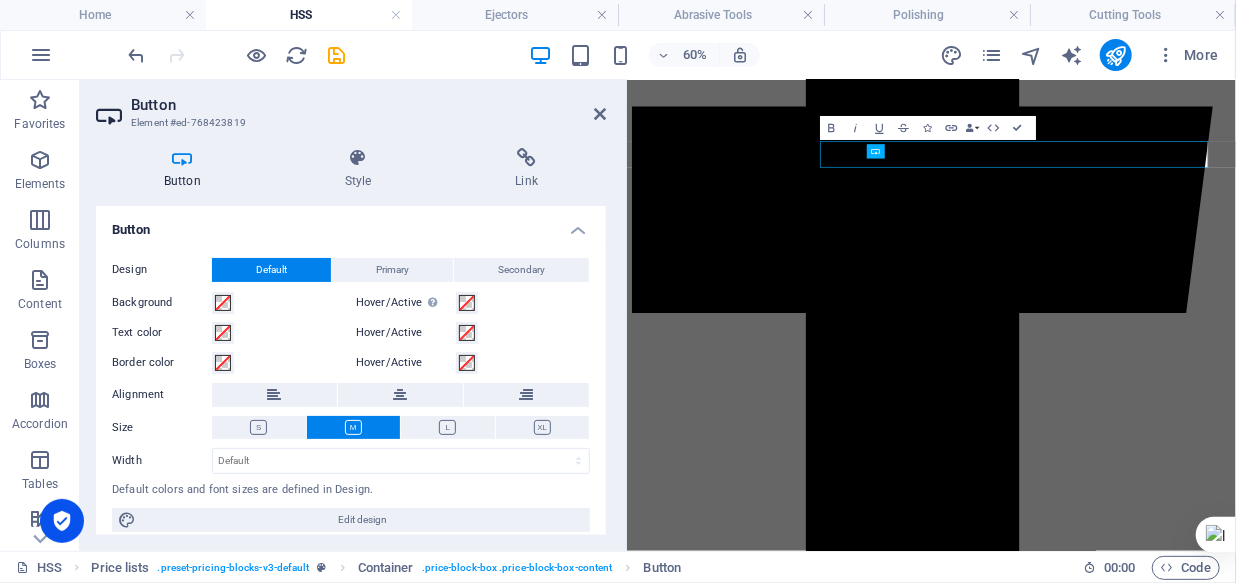 scroll, scrollTop: 1280, scrollLeft: 0, axis: vertical 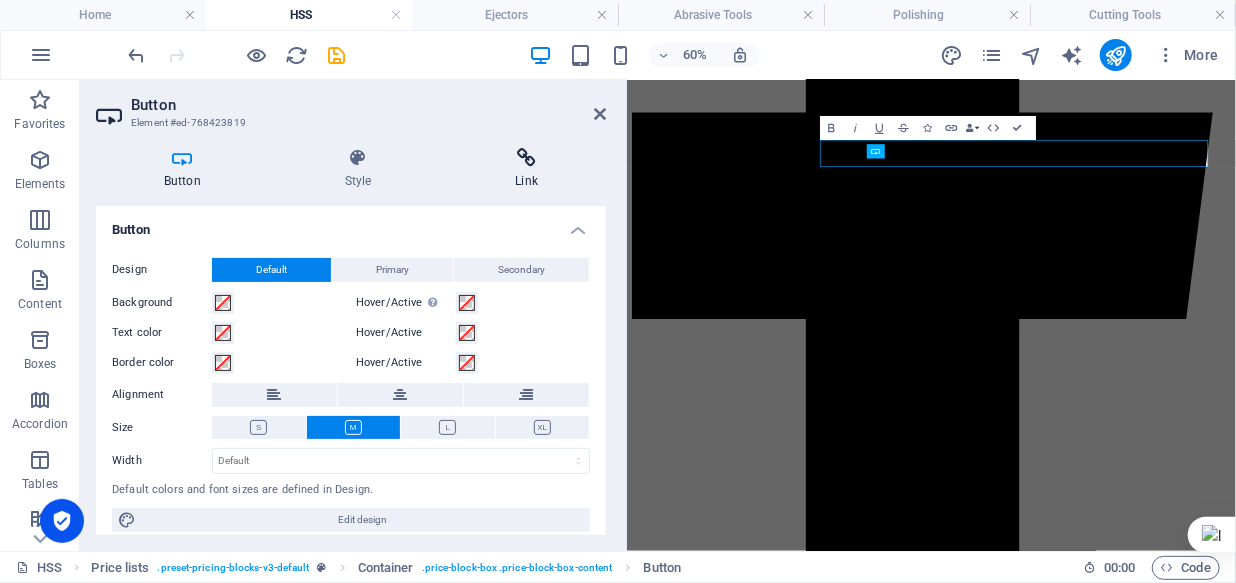 click at bounding box center [526, 158] 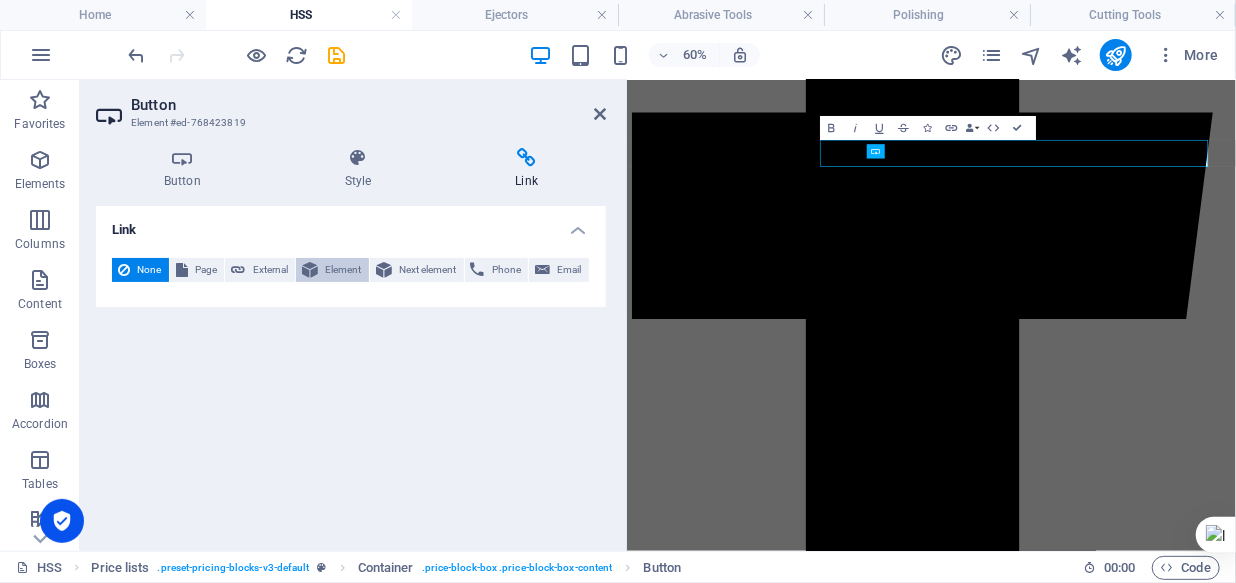 click at bounding box center [310, 270] 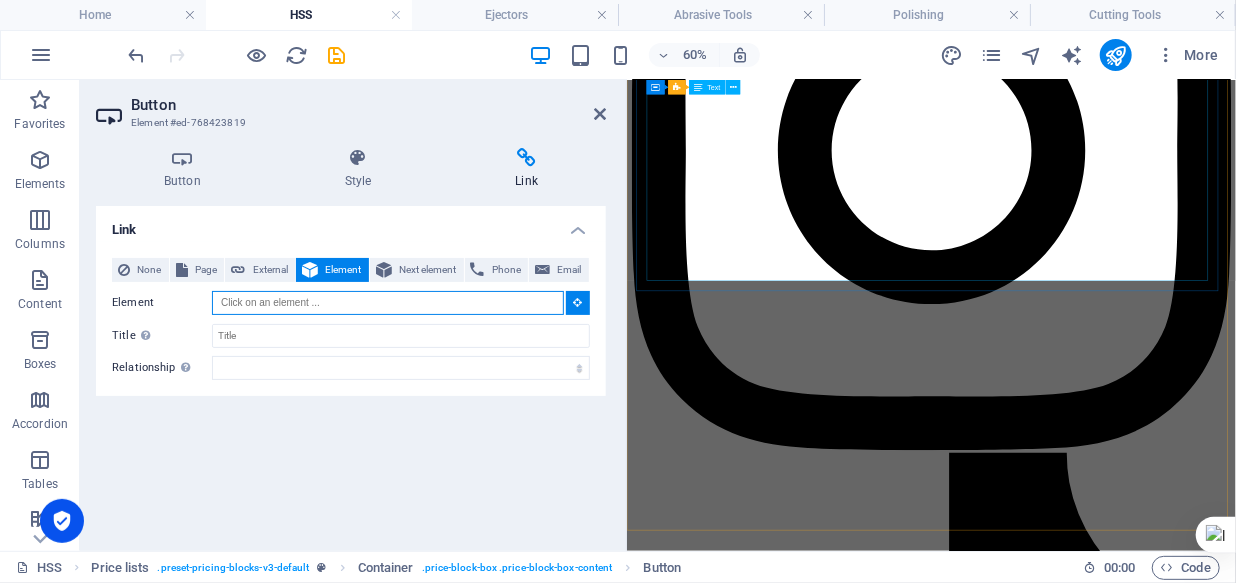 scroll, scrollTop: 2915, scrollLeft: 0, axis: vertical 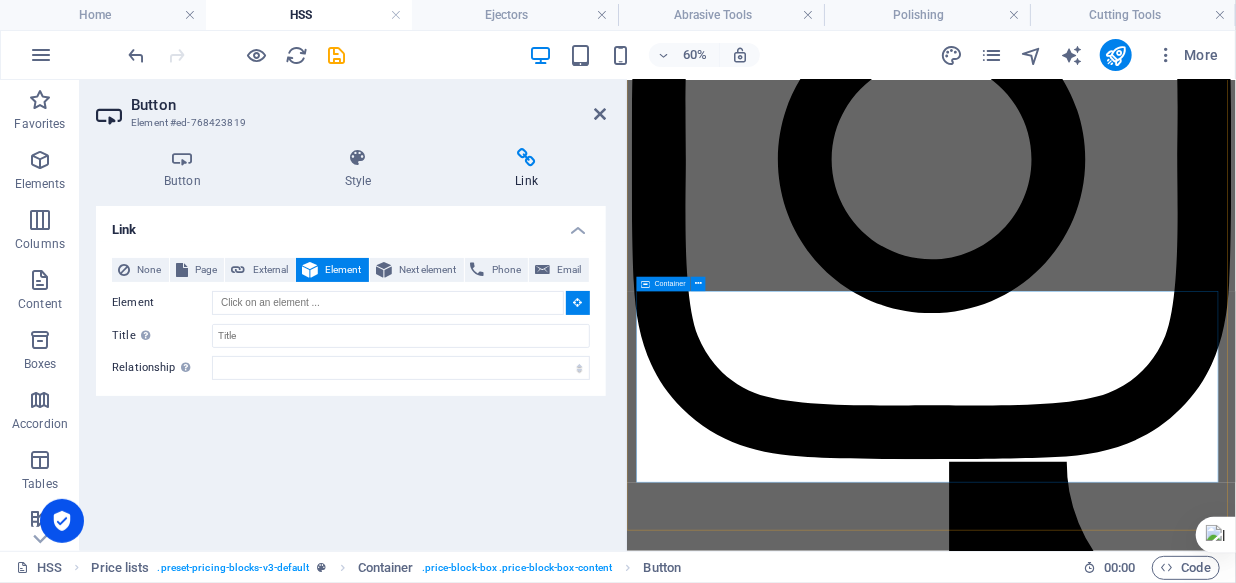 click on "HSS ROUND DIES Ø14 Rp. 57.000,- Ø16 Rp. 58.000,- Ø18 Rp. 59.000,- Ø20 Ø22 Rp. 98.000,- Ø24" at bounding box center [1133, 6640] 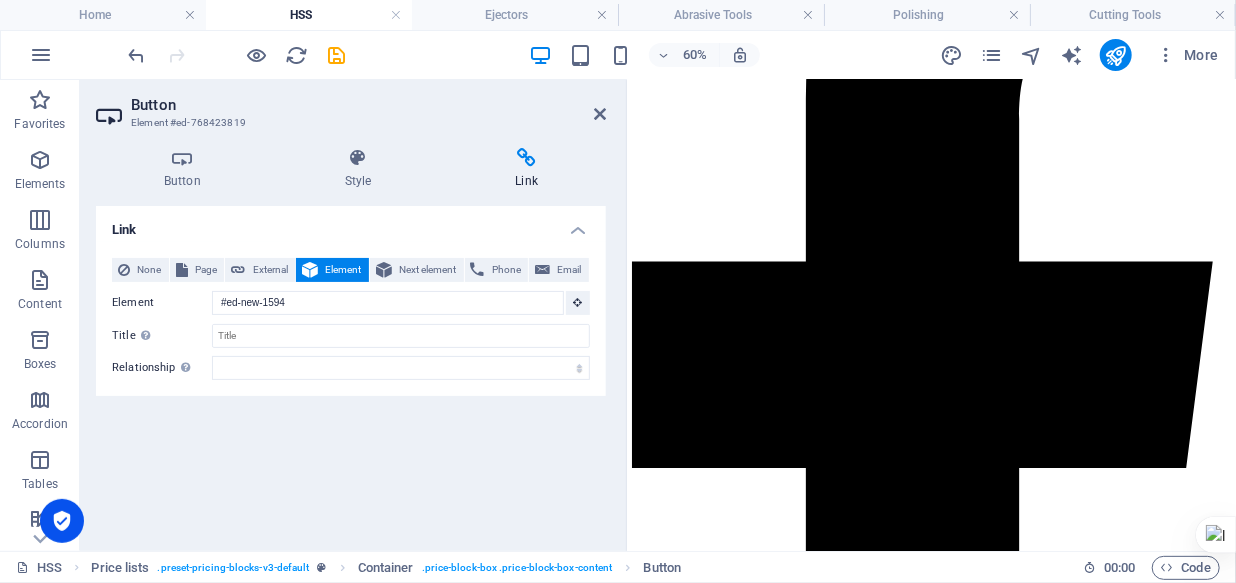scroll, scrollTop: 1010, scrollLeft: 0, axis: vertical 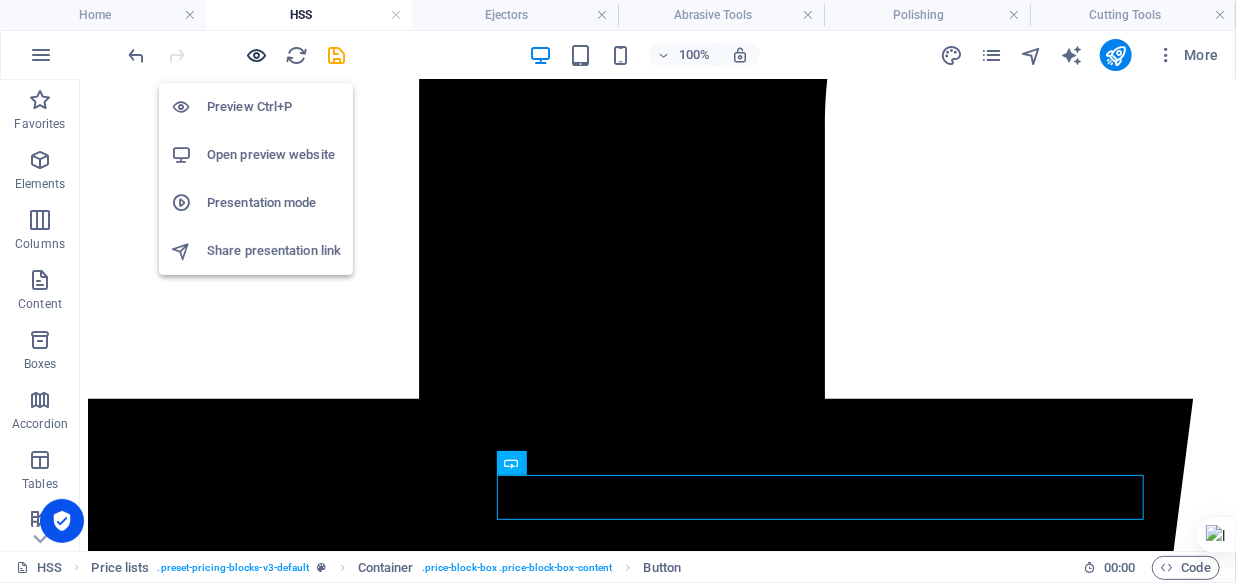 click at bounding box center [257, 55] 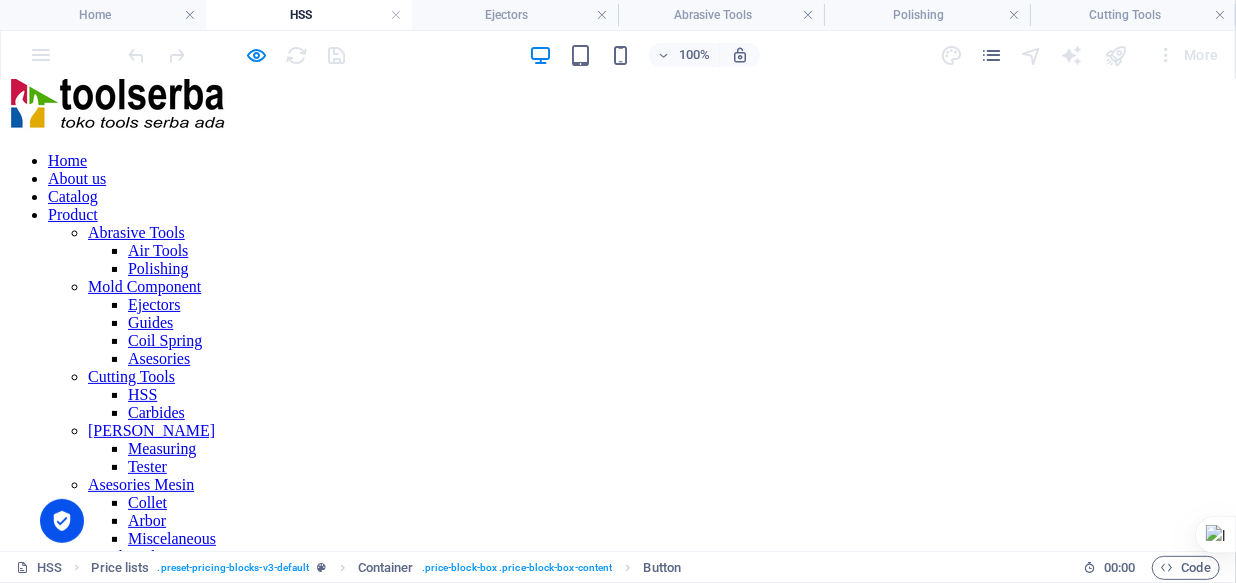 scroll, scrollTop: 0, scrollLeft: 0, axis: both 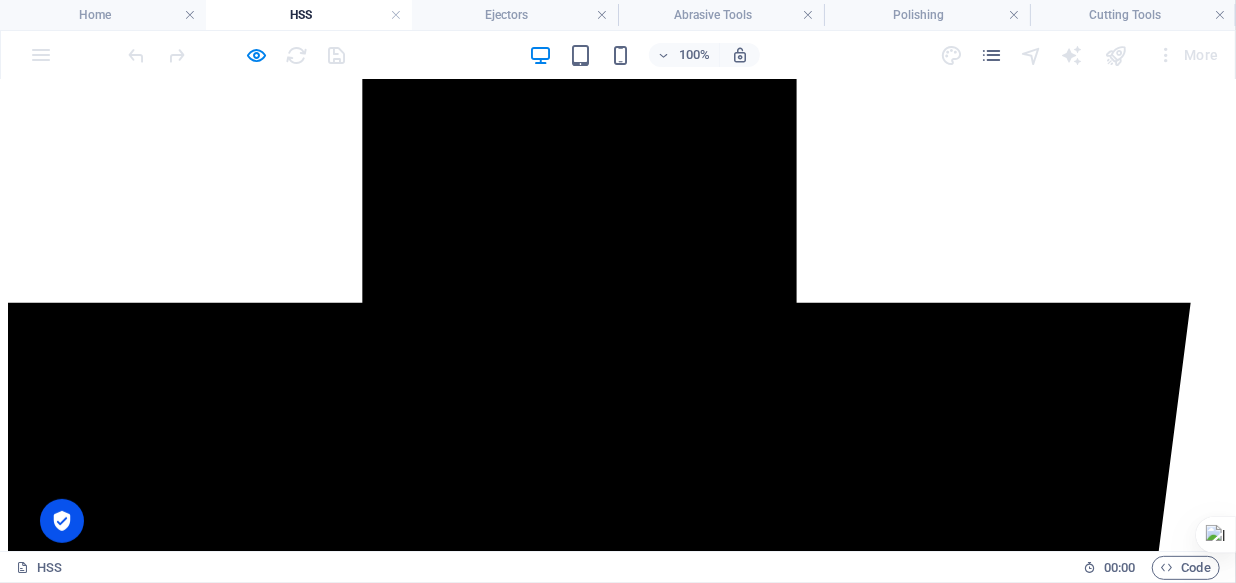 click on "Daftar Harga" at bounding box center (50, 7843) 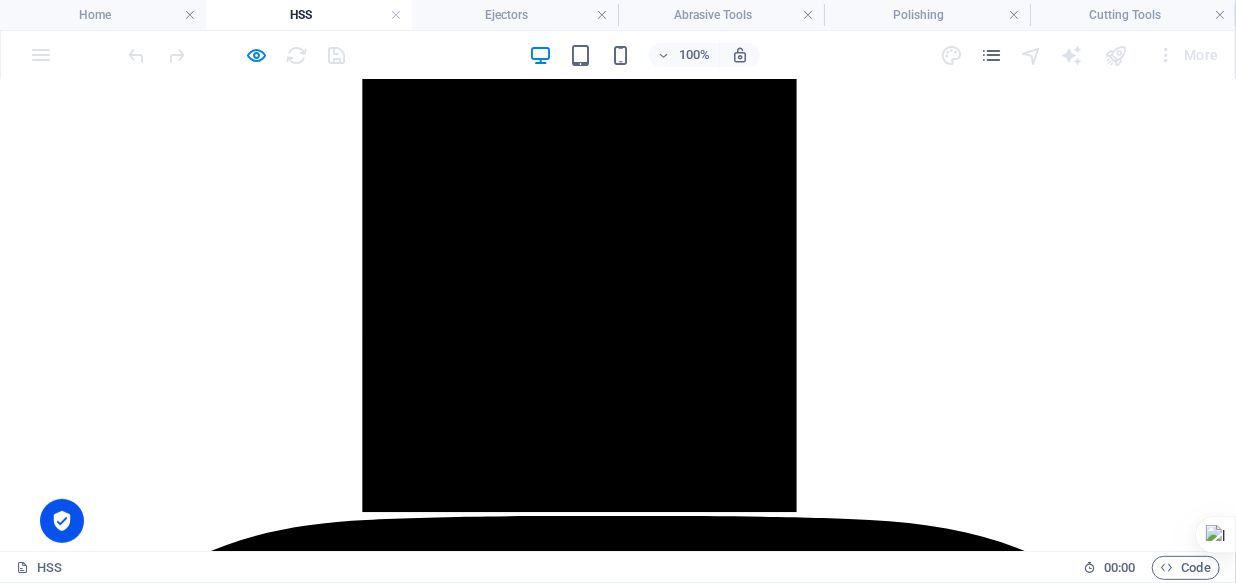 scroll, scrollTop: 2362, scrollLeft: 0, axis: vertical 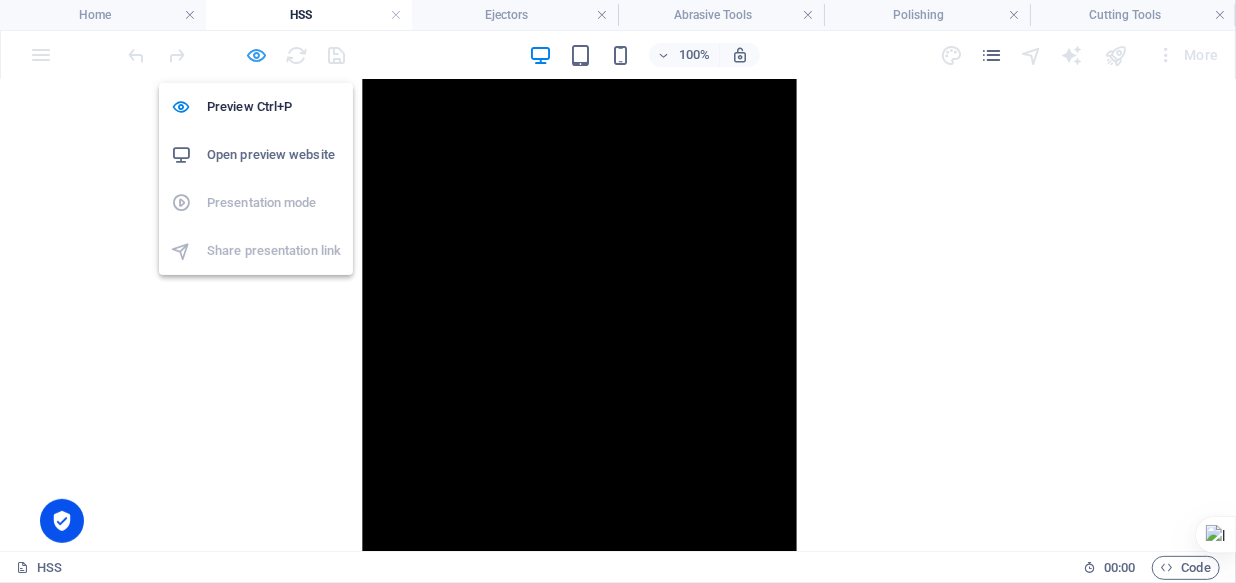 click at bounding box center (257, 55) 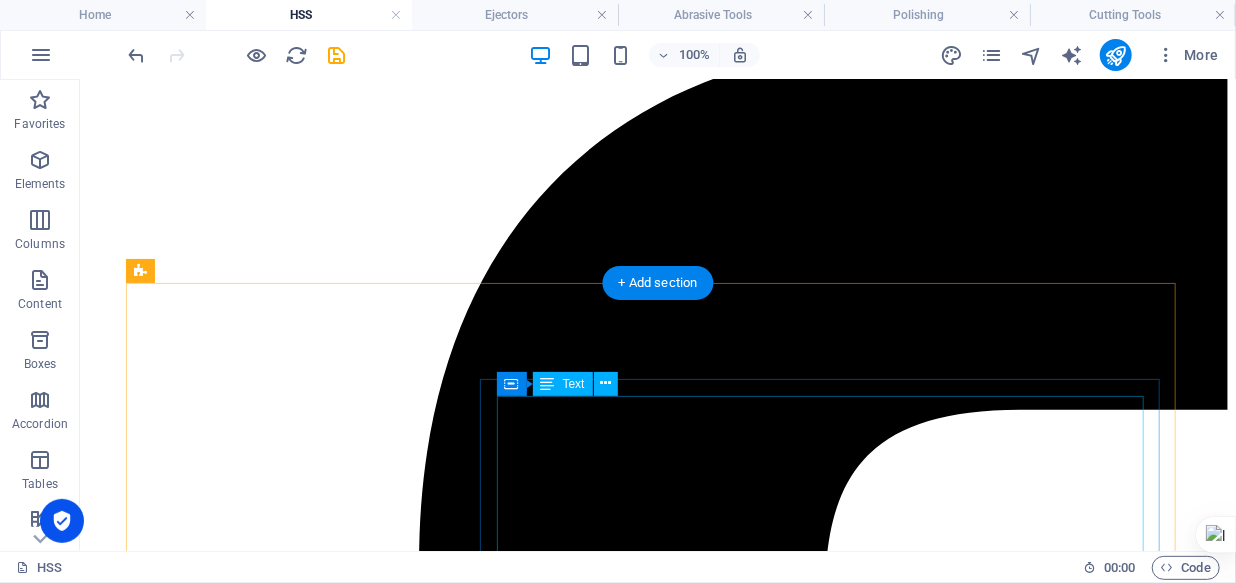 scroll, scrollTop: 453, scrollLeft: 0, axis: vertical 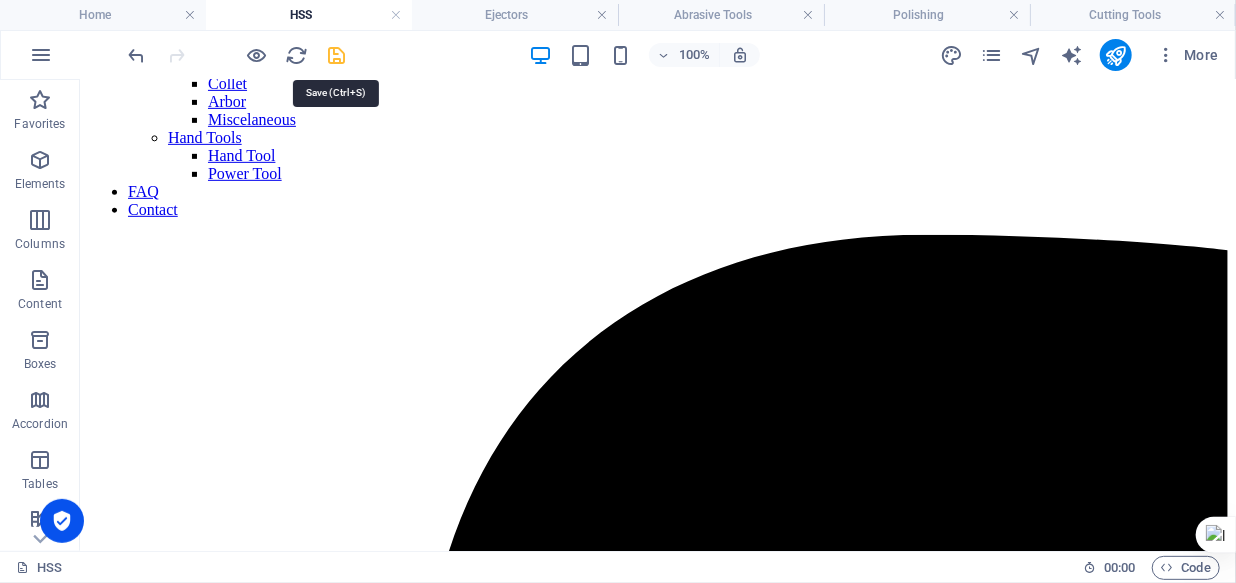 drag, startPoint x: 336, startPoint y: 49, endPoint x: 318, endPoint y: 186, distance: 138.17743 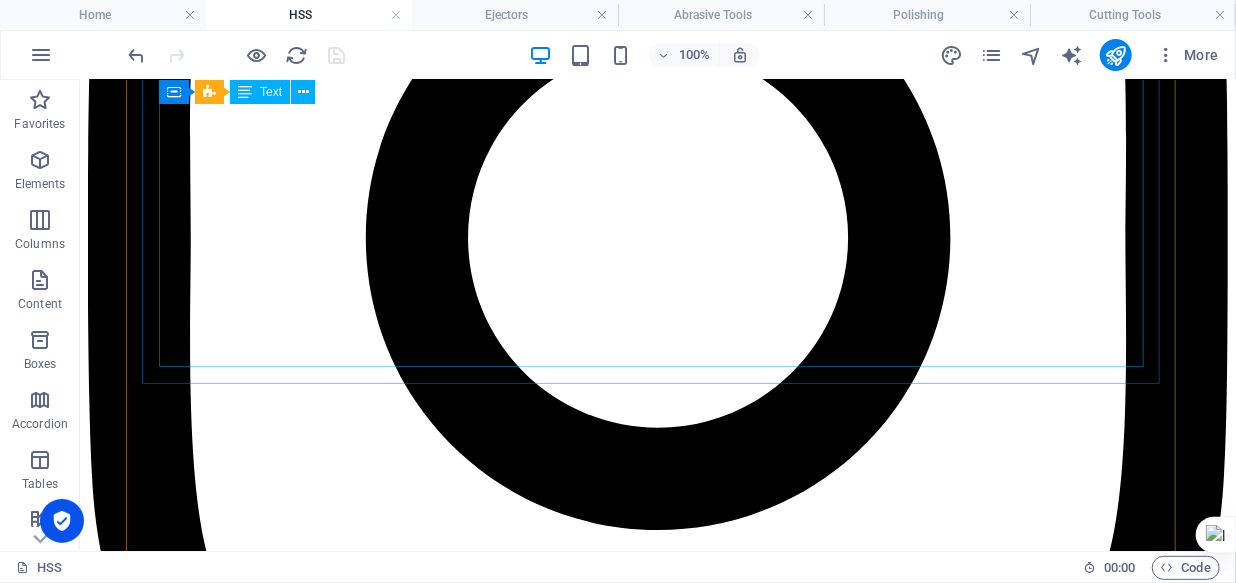 scroll, scrollTop: 3181, scrollLeft: 0, axis: vertical 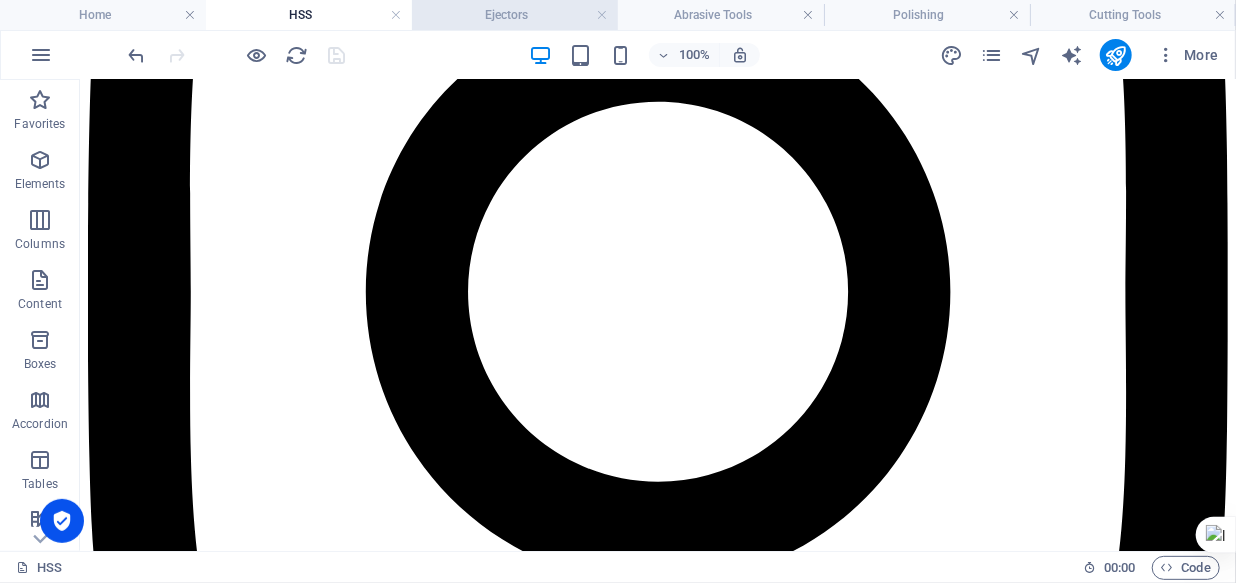 click on "Ejectors" at bounding box center (515, 15) 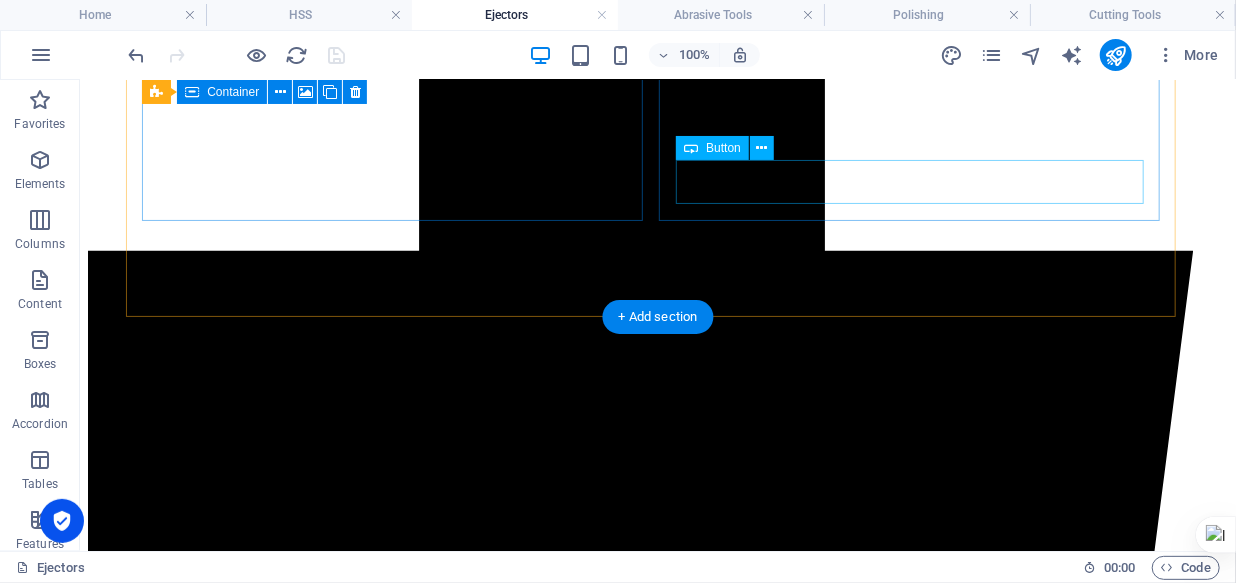 scroll, scrollTop: 1088, scrollLeft: 0, axis: vertical 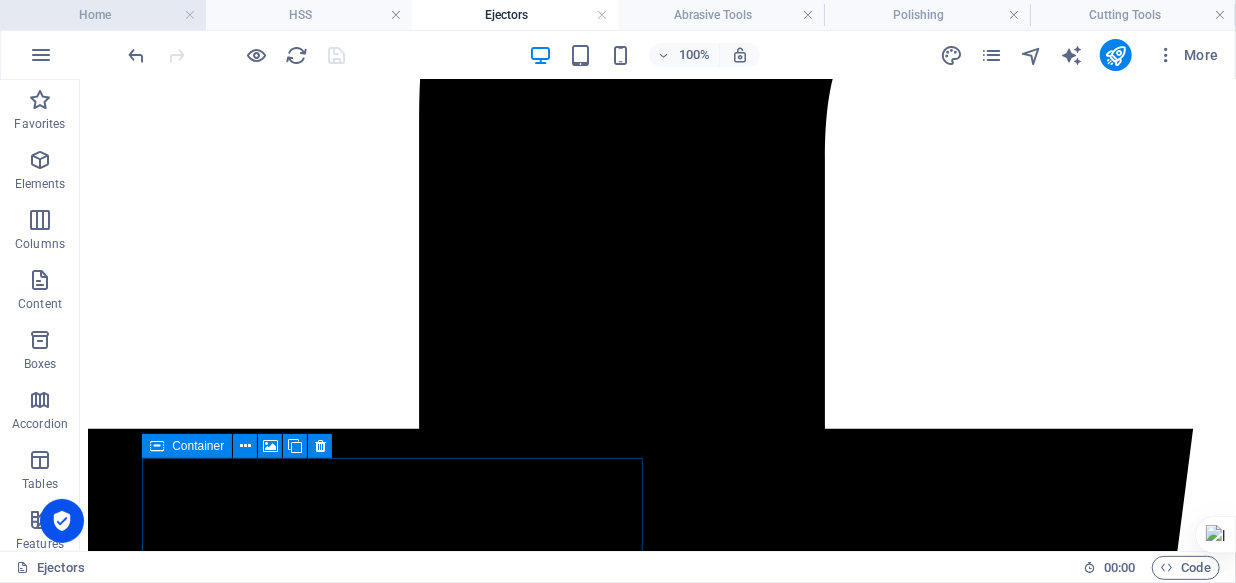 click on "Home" at bounding box center [103, 15] 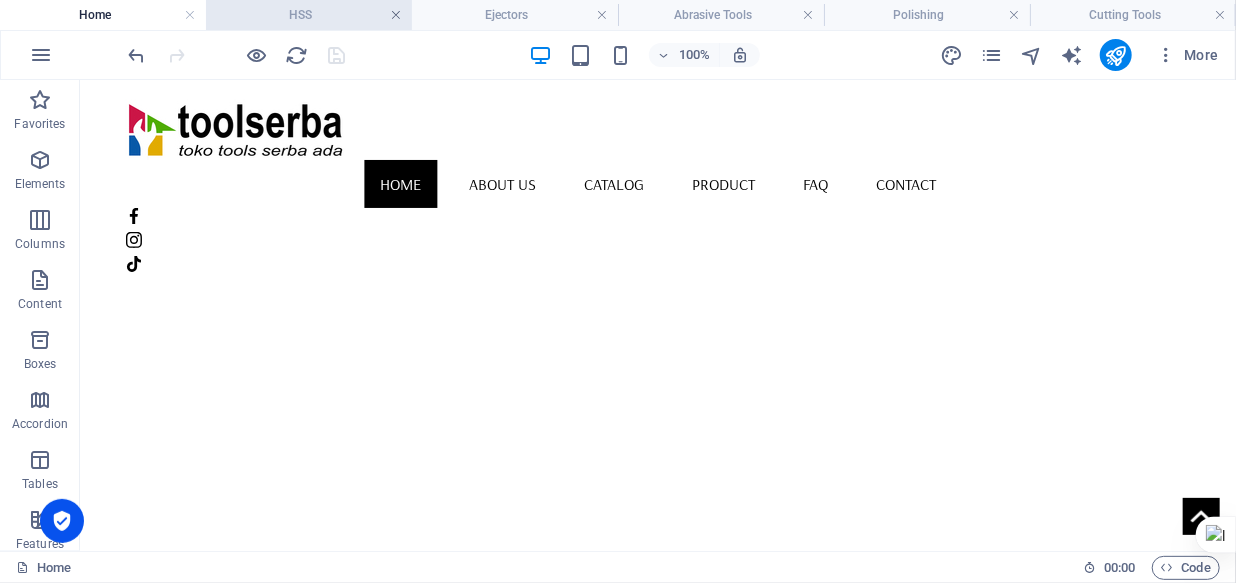 click at bounding box center (396, 15) 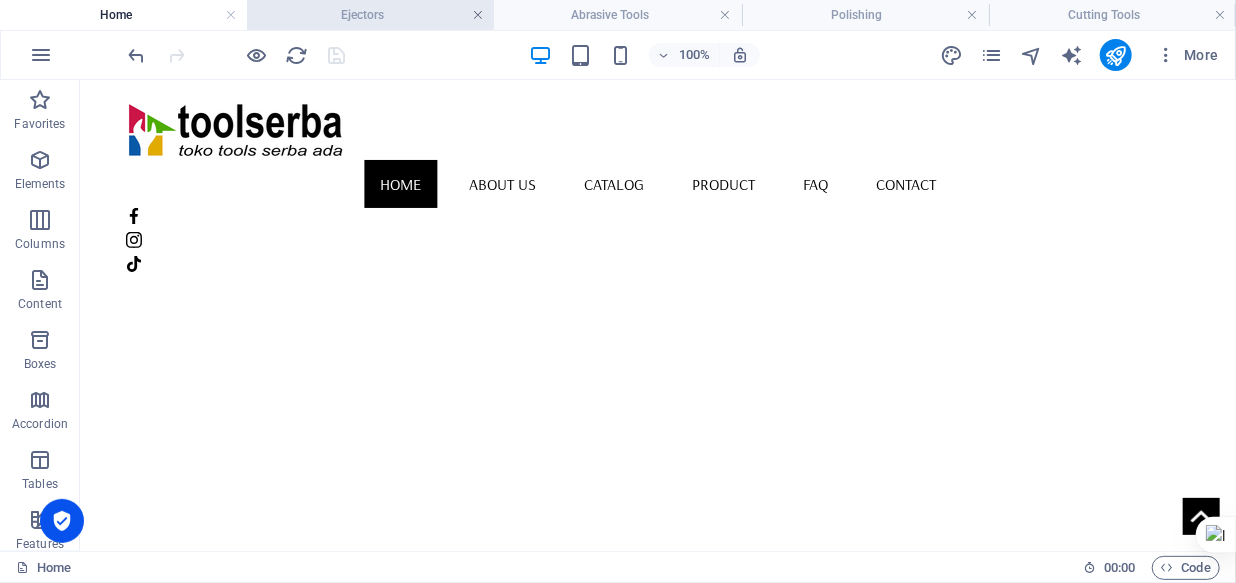 click at bounding box center [478, 15] 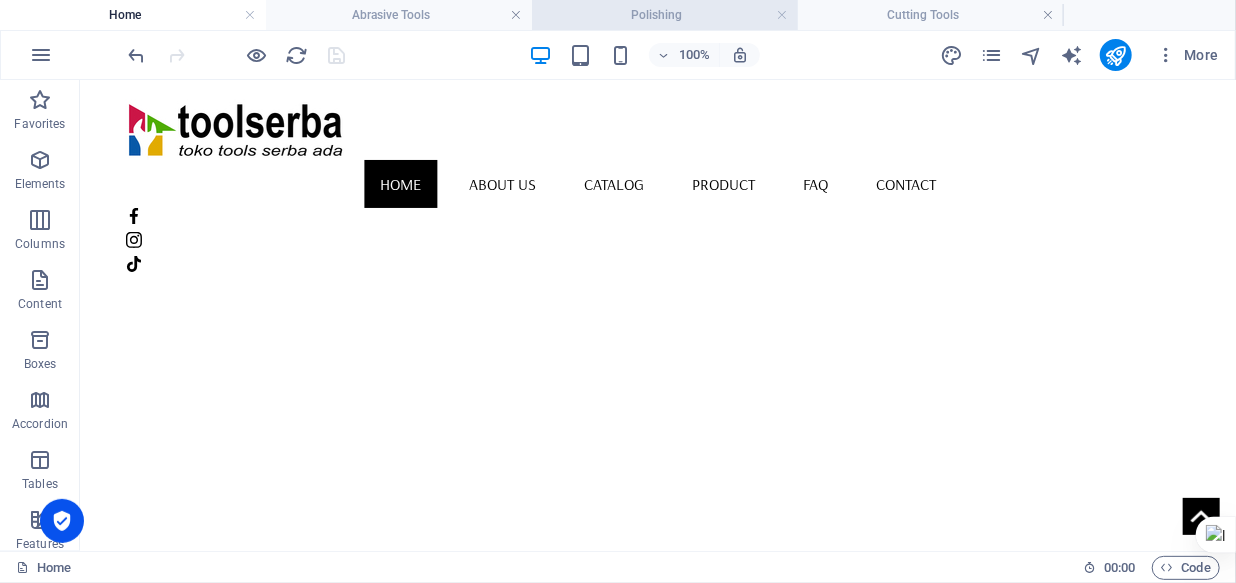click on "Polishing" at bounding box center (665, 15) 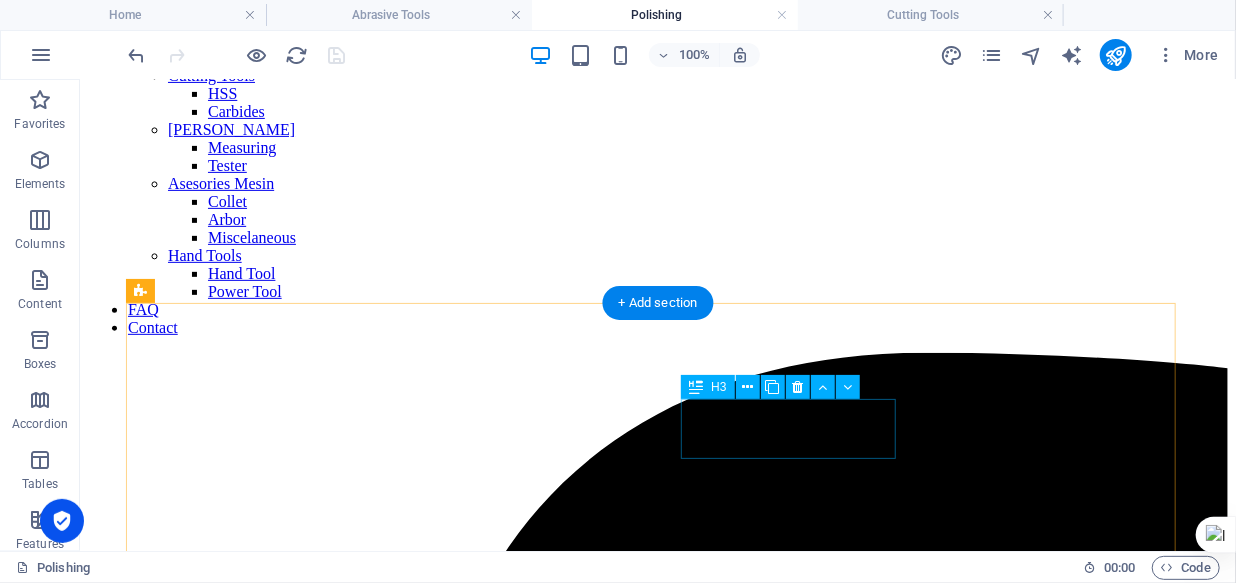 scroll, scrollTop: 363, scrollLeft: 0, axis: vertical 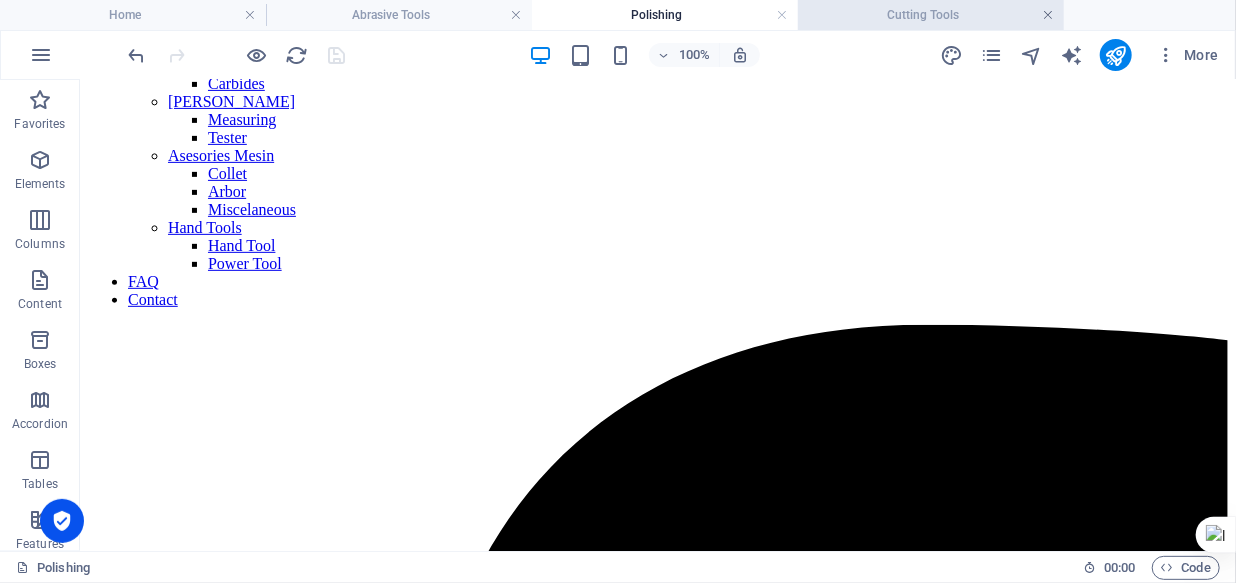 click at bounding box center (1048, 15) 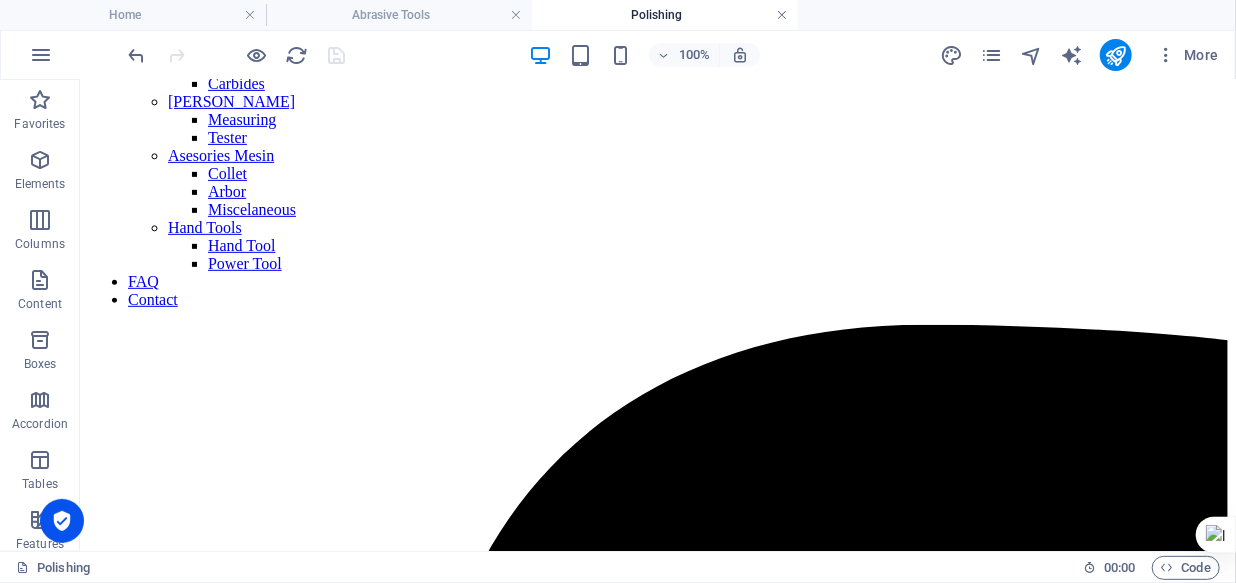 click at bounding box center (782, 15) 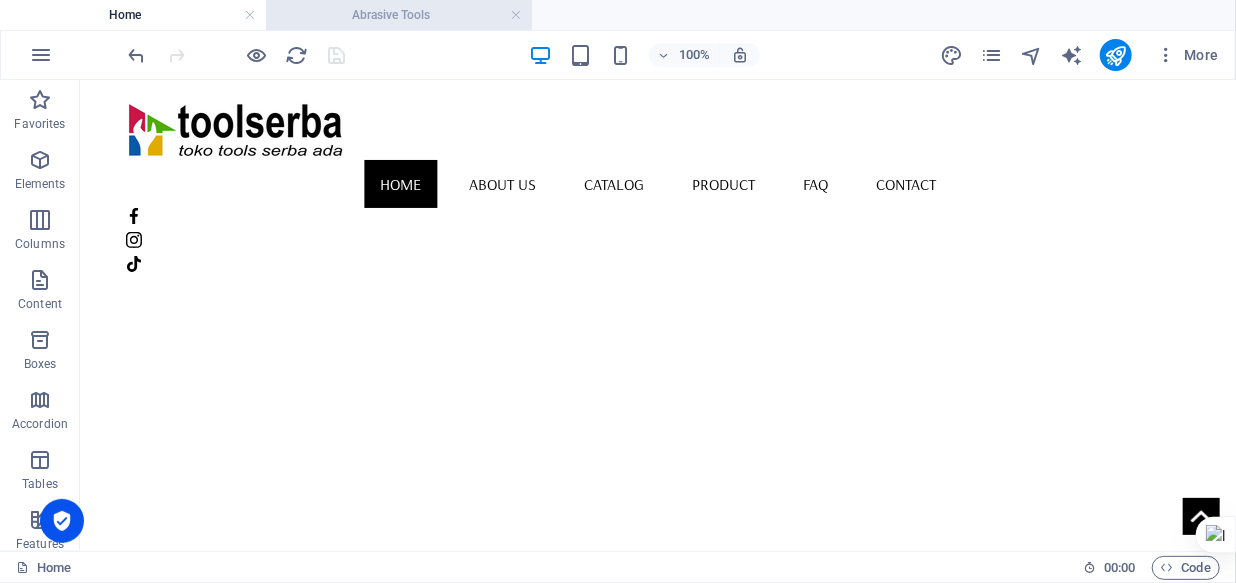 click on "Abrasive Tools" at bounding box center [399, 15] 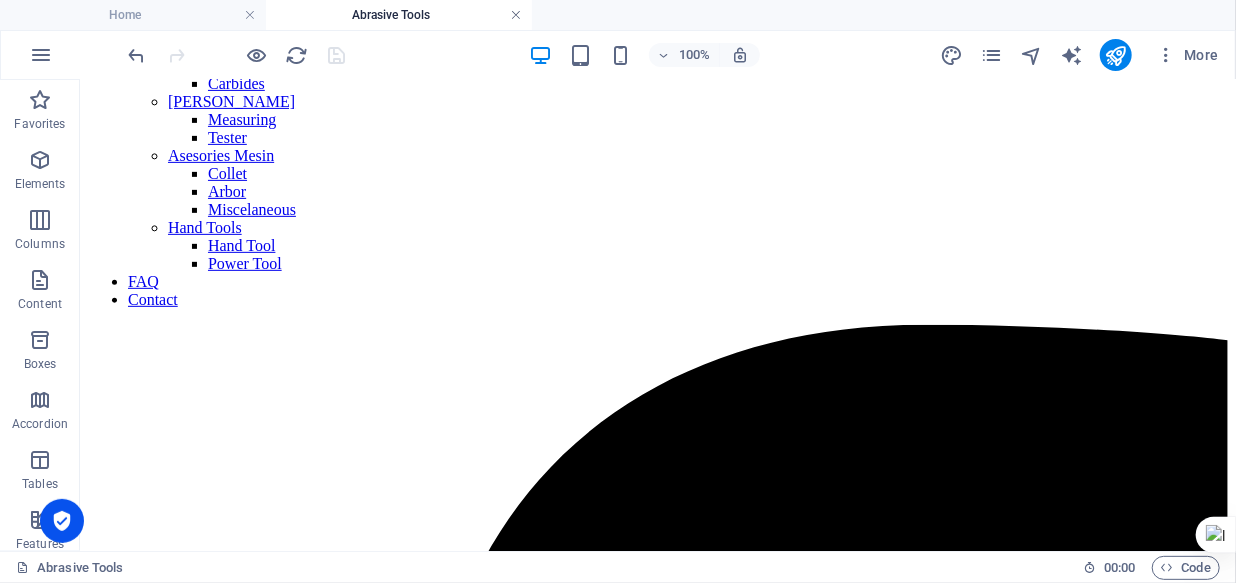 click at bounding box center (516, 15) 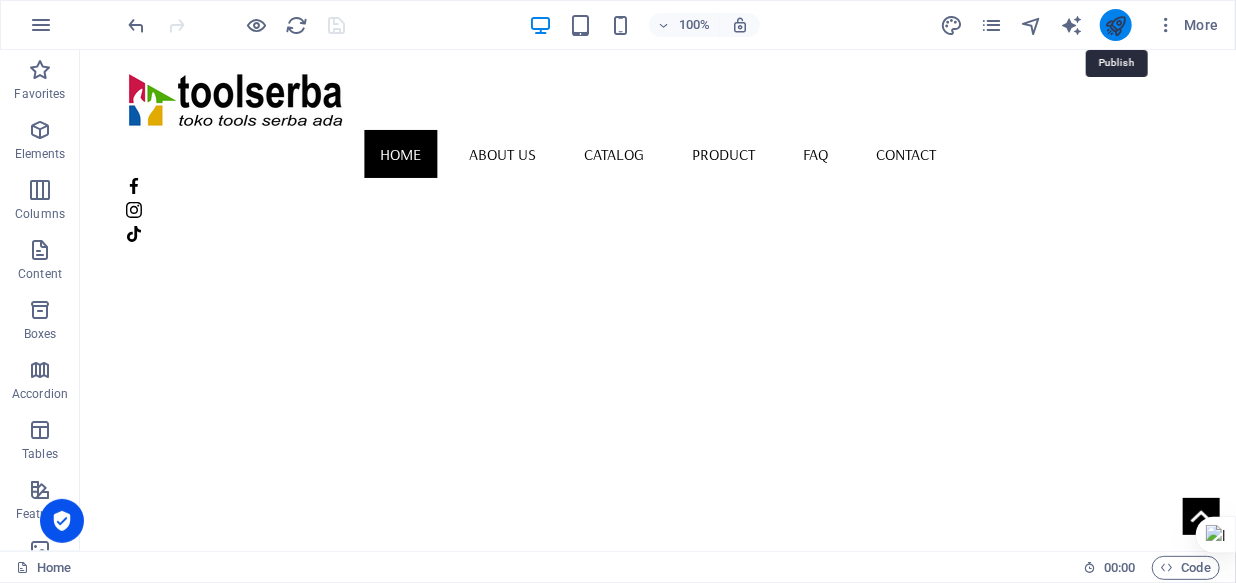 click at bounding box center [1115, 25] 